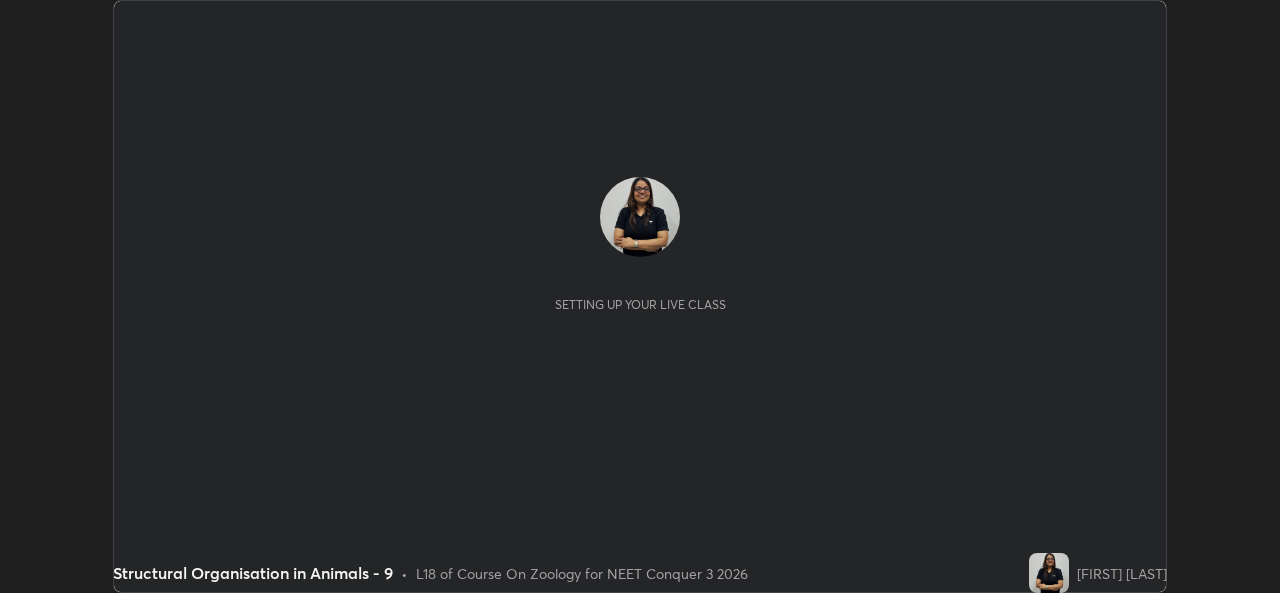scroll, scrollTop: 0, scrollLeft: 0, axis: both 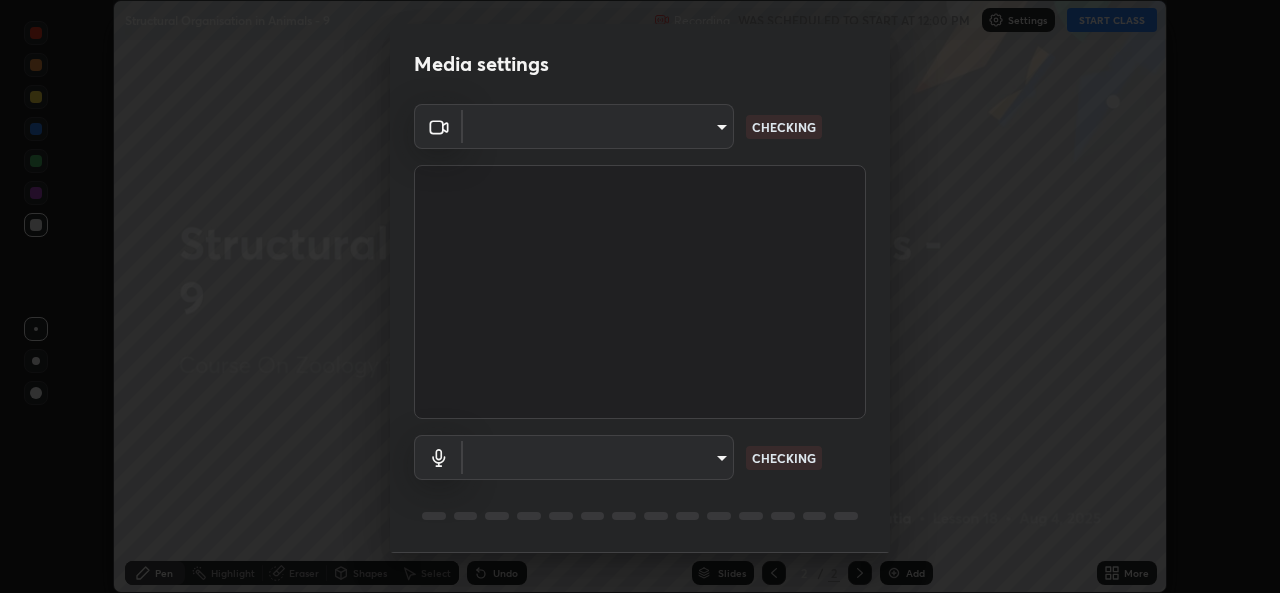 type on "9788daf0cbf52dd0d374ba9f0d4f11576c03820bc15fcf9a4a11f890b69d92bf" 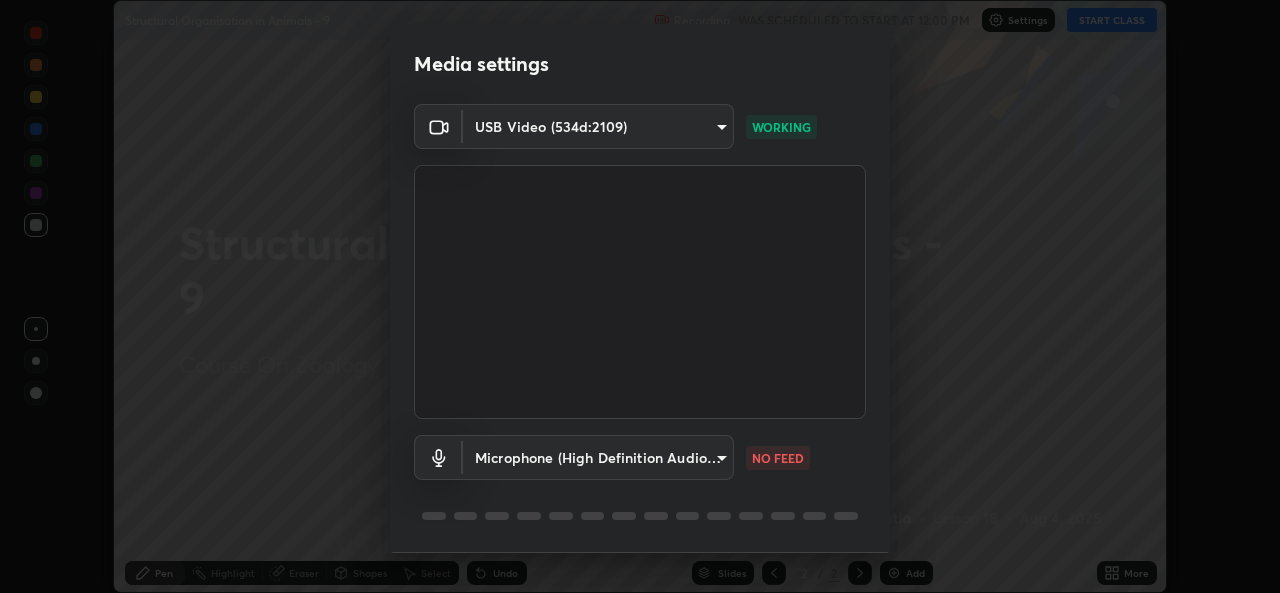 scroll, scrollTop: 63, scrollLeft: 0, axis: vertical 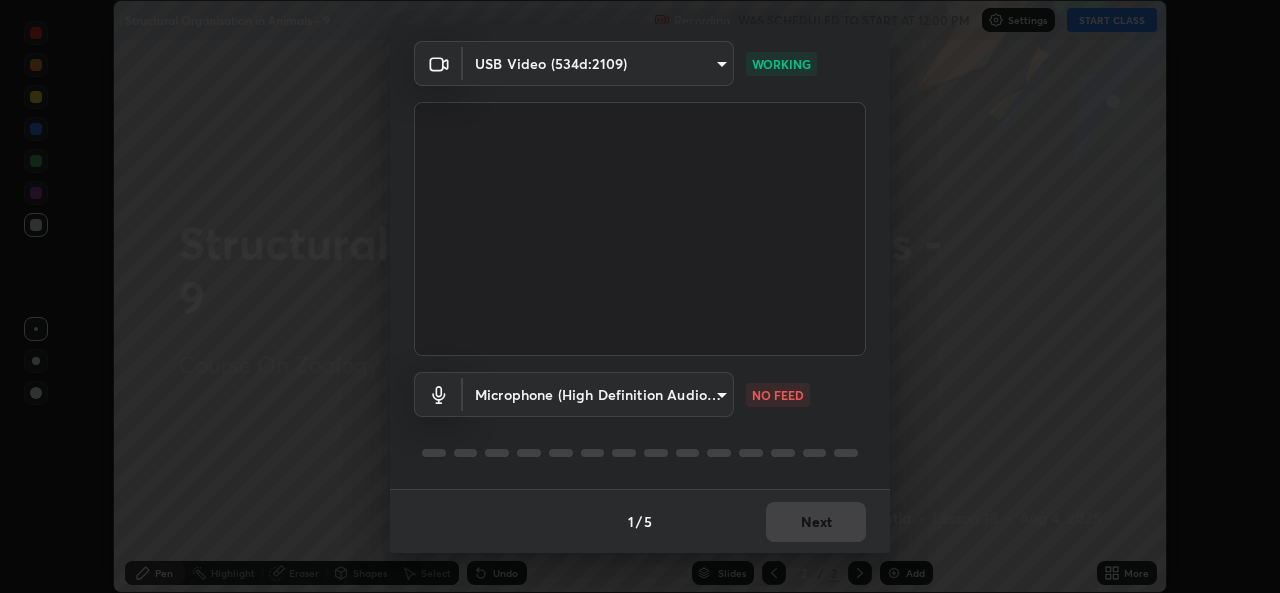 click on "Erase all Structural Organisation in Animals - 9 Recording WAS SCHEDULED TO START AT  12:00 PM Settings START CLASS Setting up your live class Structural Organisation in Animals - 9 • L18 of Course On Zoology for NEET Conquer 3 2026 [FIRST] [LAST] Pen Highlight Eraser Shapes Select Undo Slides 2 / 2 Add More No doubts shared Encourage your learners to ask a doubt for better clarity Report an issue Reason for reporting Buffering Chat not working Audio - Video sync issue Educator video quality low ​ Attach an image Report Media settings USB Video (534d:2109) 9788daf0cbf52dd0d374ba9f0d4f11576c03820bc15fcf9a4a11f890b69d92bf WORKING Microphone (High Definition Audio Device) 345f5d8304a1ab30e3d14ed5696ced08ebab0189725ef91838db04cd8f5619d4 NO FEED 1 / 5 Next" at bounding box center [640, 296] 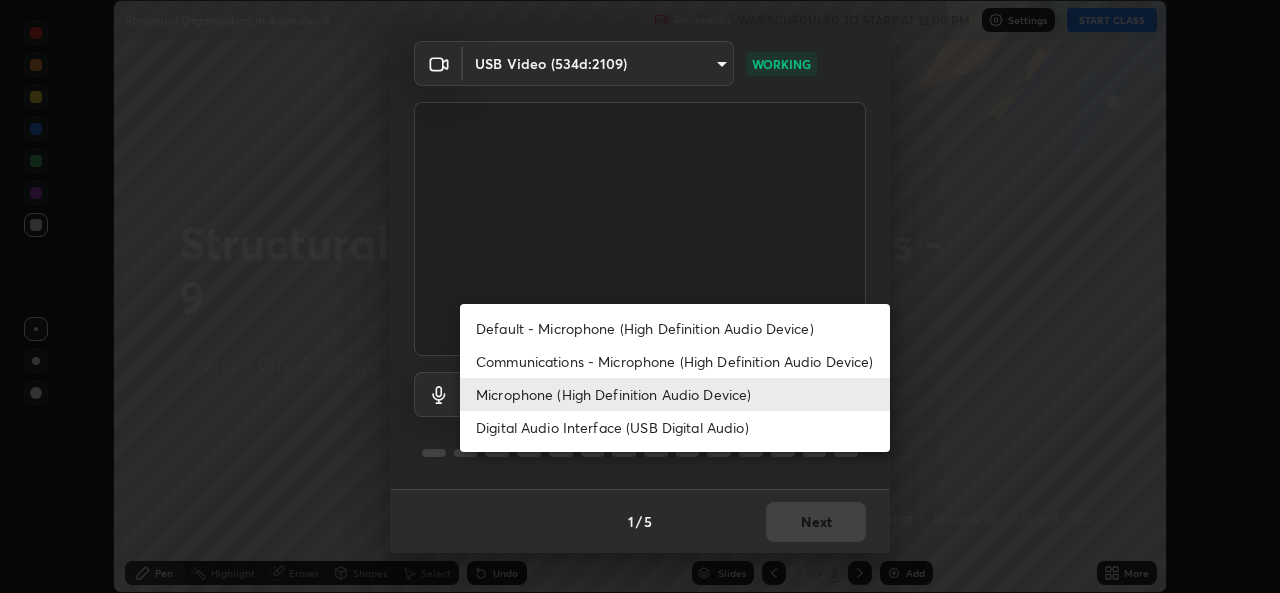 click on "Default - Microphone (High Definition Audio Device)" at bounding box center [675, 328] 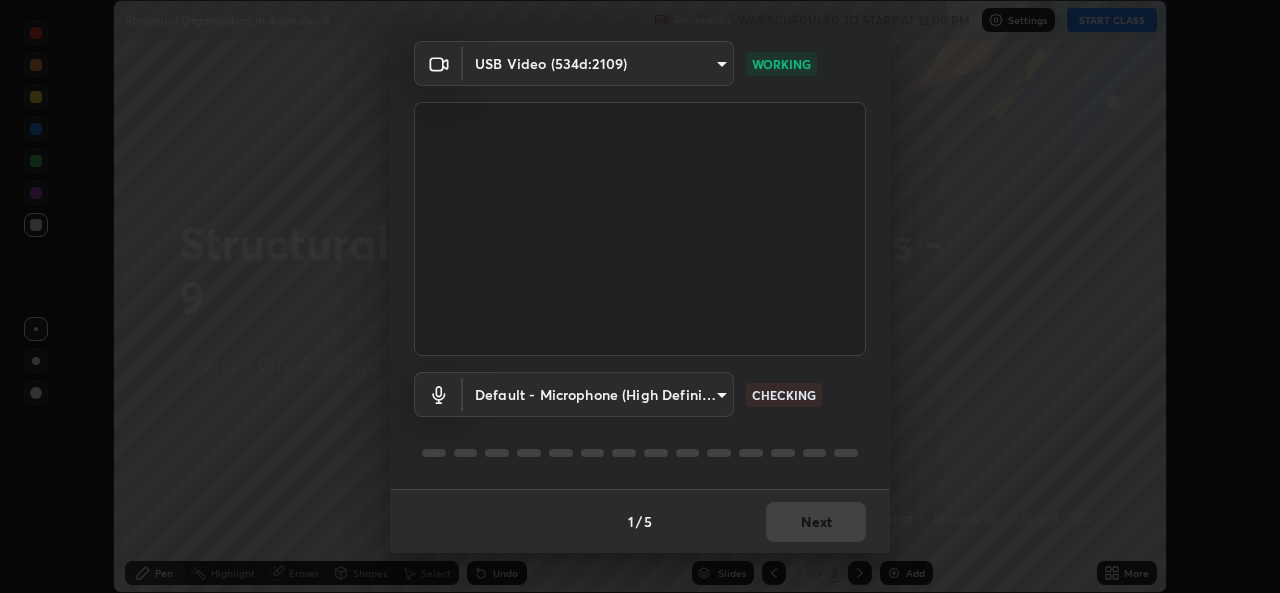 click on "Erase all Structural Organisation in Animals - 9 Recording WAS SCHEDULED TO START AT  12:00 PM Settings START CLASS Setting up your live class Structural Organisation in Animals - 9 • L18 of Course On Zoology for NEET Conquer 3 2026 [FIRST] [LAST] Pen Highlight Eraser Shapes Select Undo Slides 2 / 2 Add More No doubts shared Encourage your learners to ask a doubt for better clarity Report an issue Reason for reporting Buffering Chat not working Audio - Video sync issue Educator video quality low ​ Attach an image Report Media settings USB Video (534d:2109) 9788daf0cbf52dd0d374ba9f0d4f11576c03820bc15fcf9a4a11f890b69d92bf WORKING Default - Microphone (High Definition Audio Device) default CHECKING 1 / 5 Next" at bounding box center [640, 296] 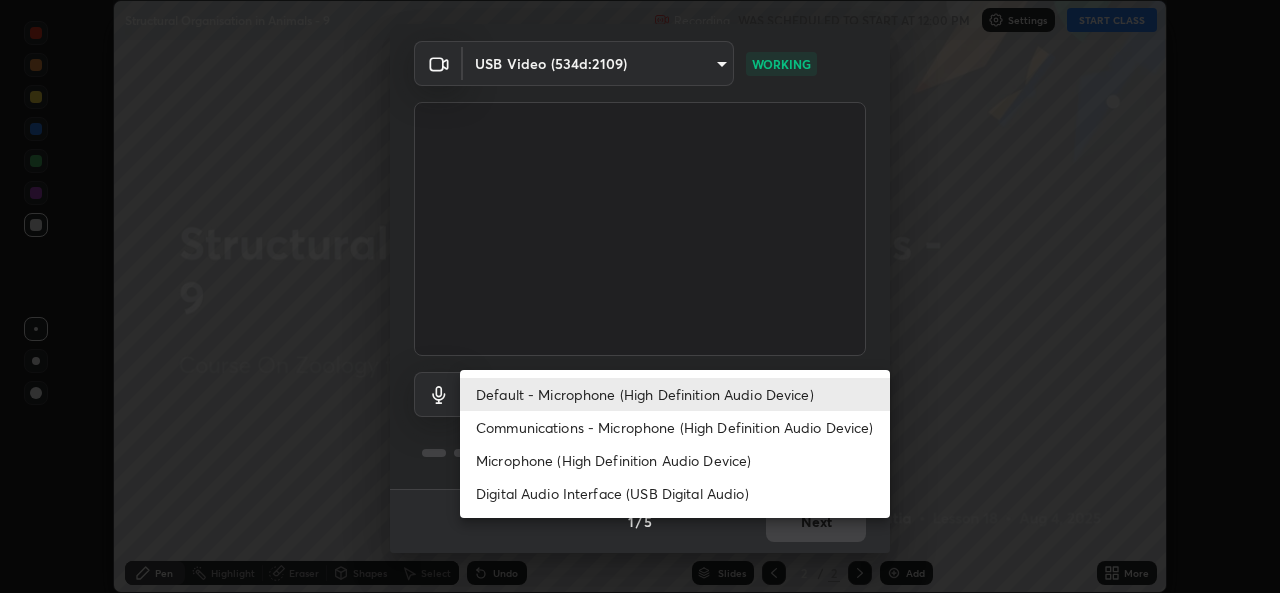 click on "Microphone (High Definition Audio Device)" at bounding box center [675, 460] 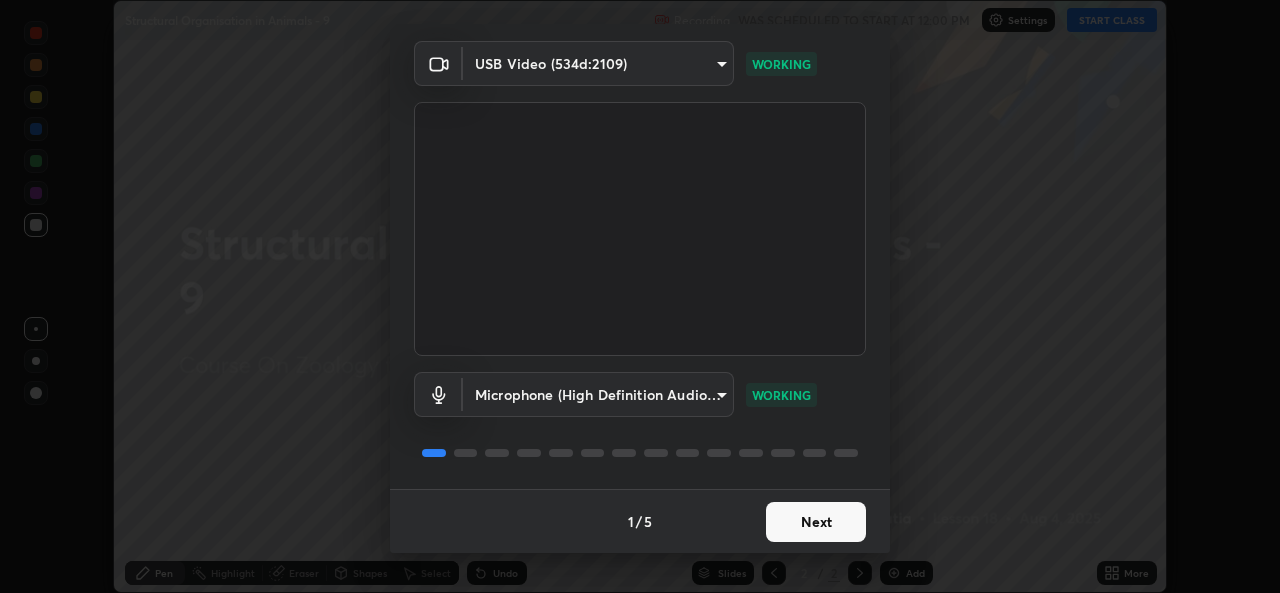 click on "Next" at bounding box center (816, 522) 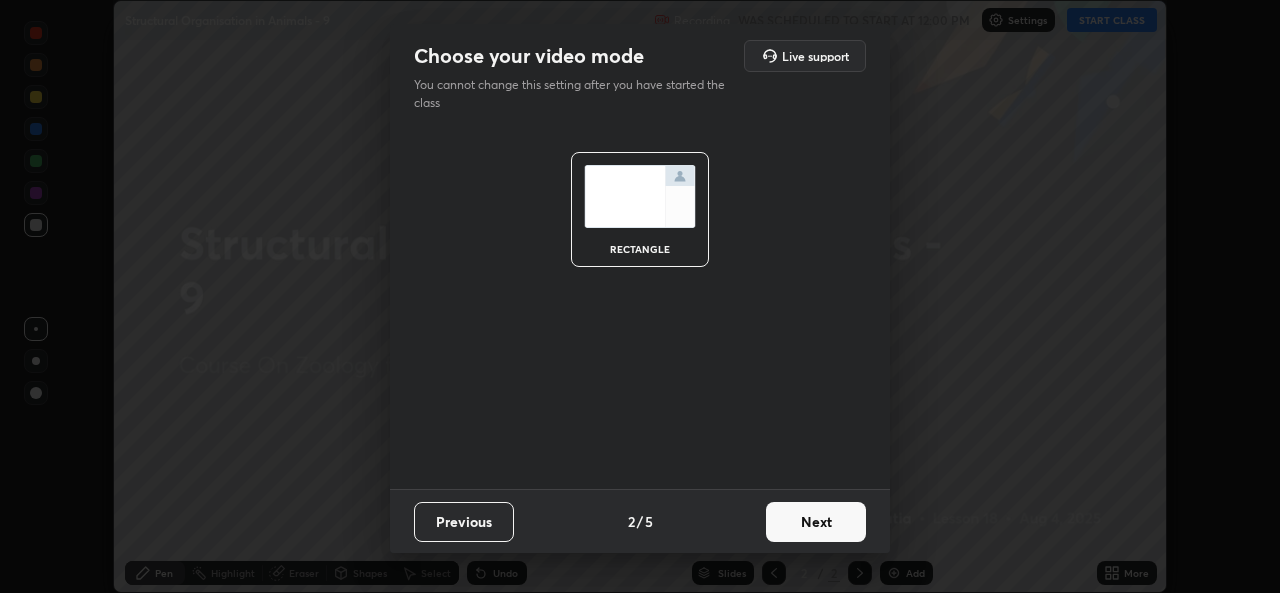 scroll, scrollTop: 0, scrollLeft: 0, axis: both 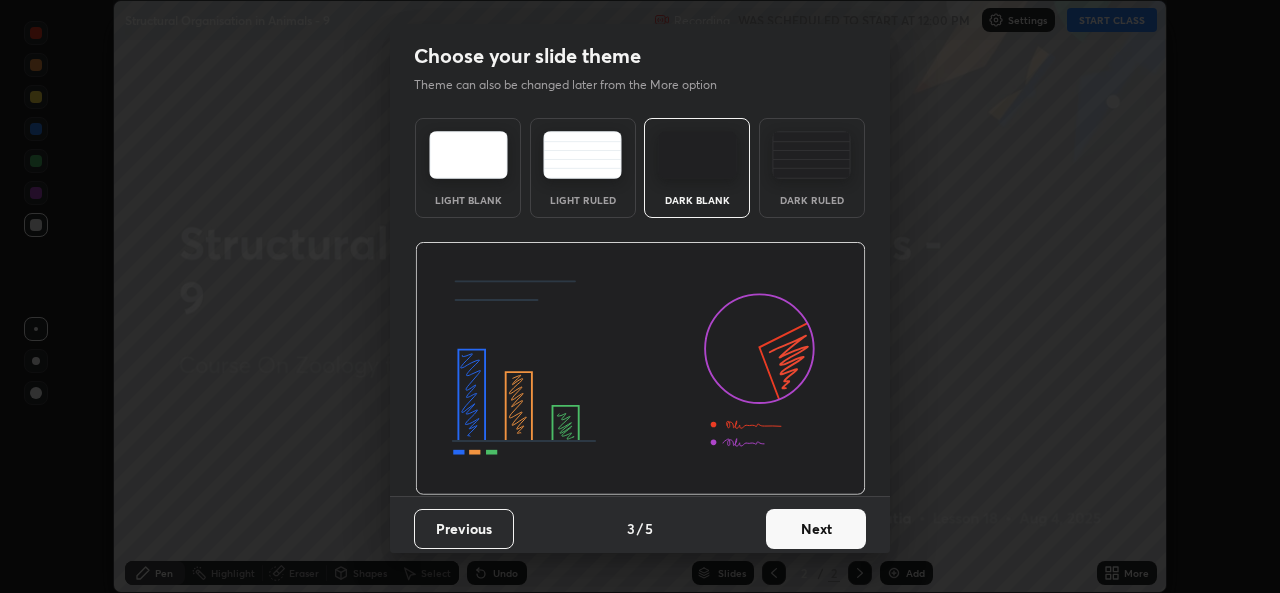 click on "Next" at bounding box center [816, 529] 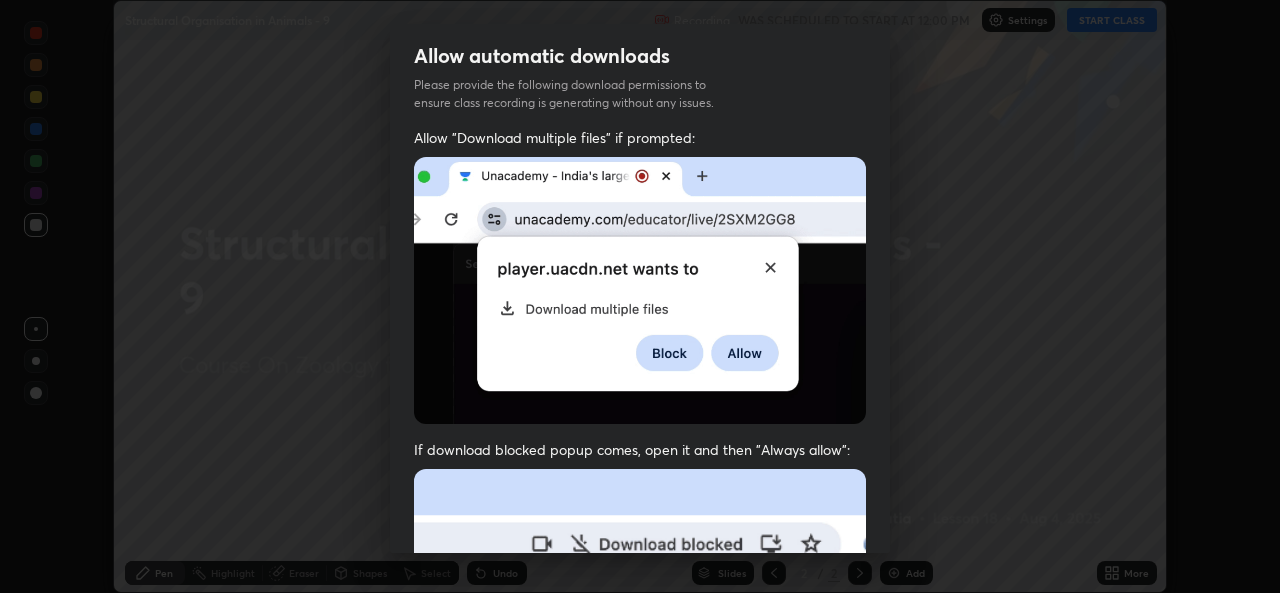 click on "Allow "Download multiple files" if prompted: If download blocked popup comes, open it and then "Always allow": I agree that if I don't provide required permissions, class recording will not be generated" at bounding box center [640, 549] 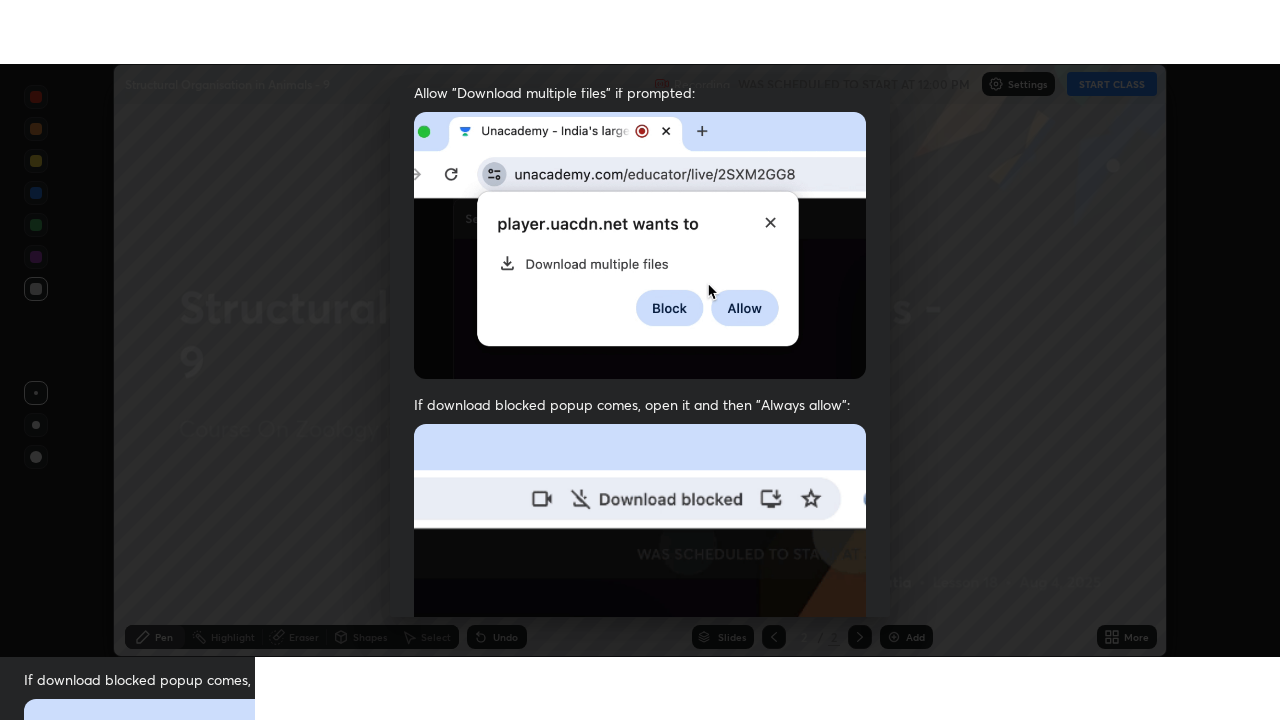 scroll, scrollTop: 471, scrollLeft: 0, axis: vertical 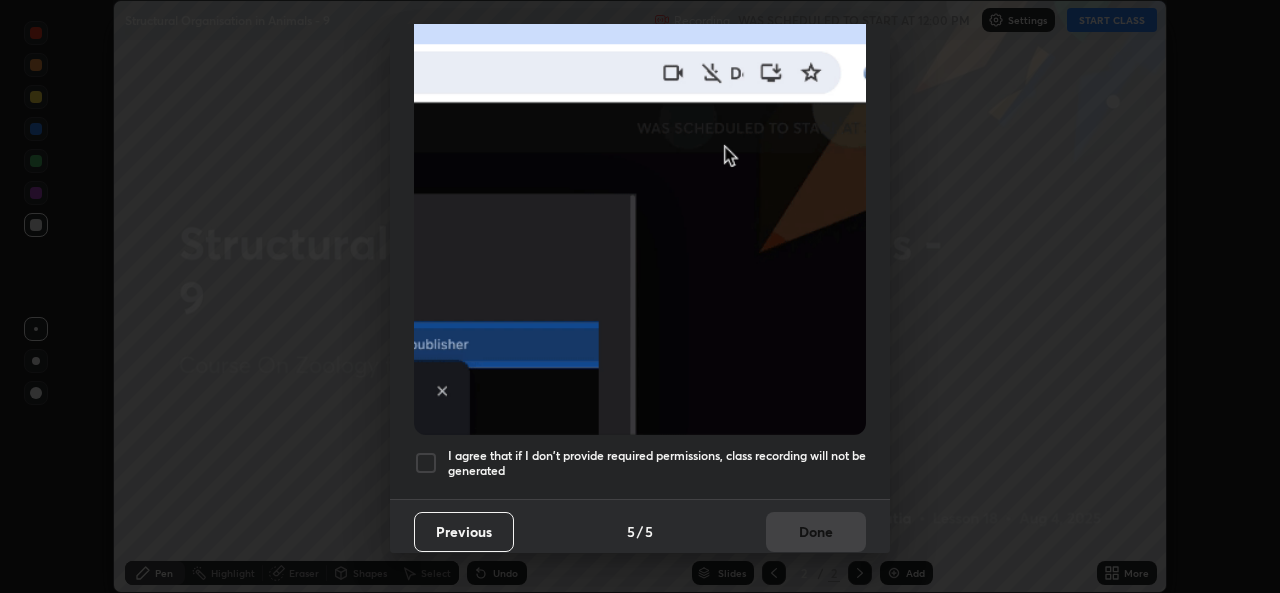 click at bounding box center [426, 463] 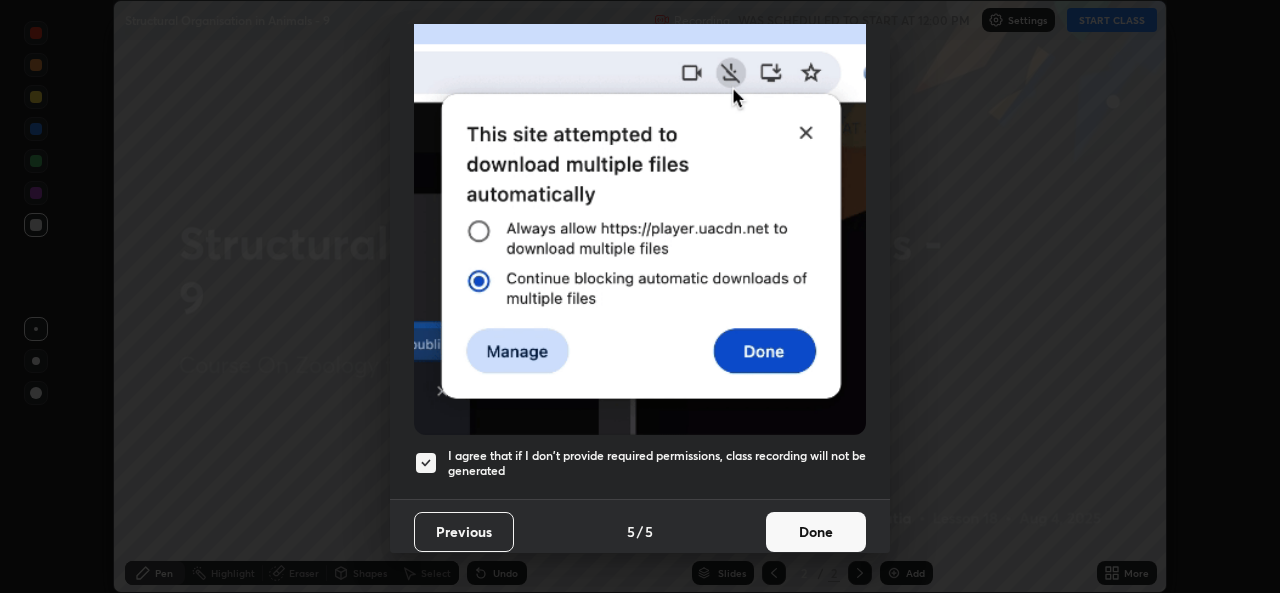 click on "Done" at bounding box center [816, 532] 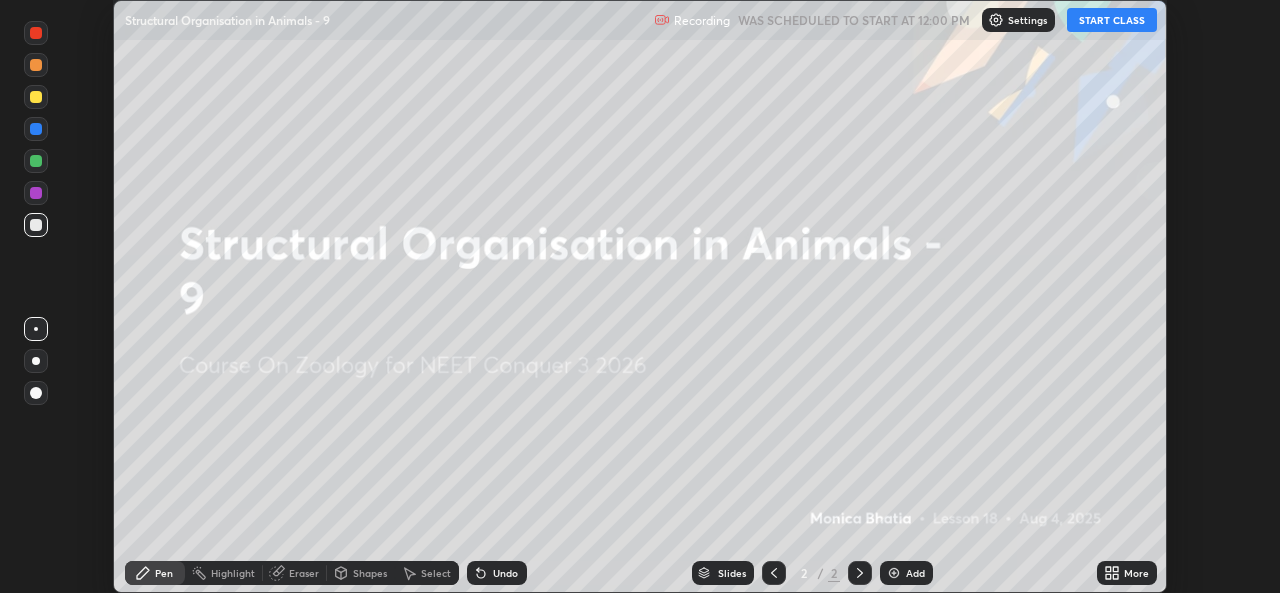 click on "START CLASS" at bounding box center (1112, 20) 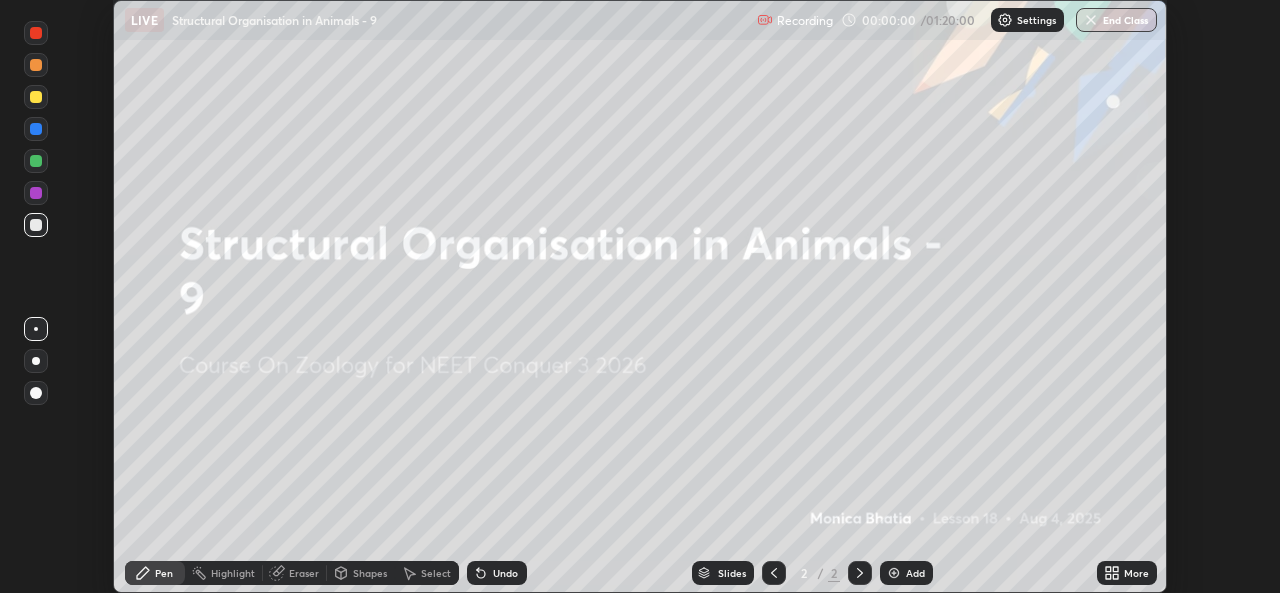 click on "More" at bounding box center (1127, 573) 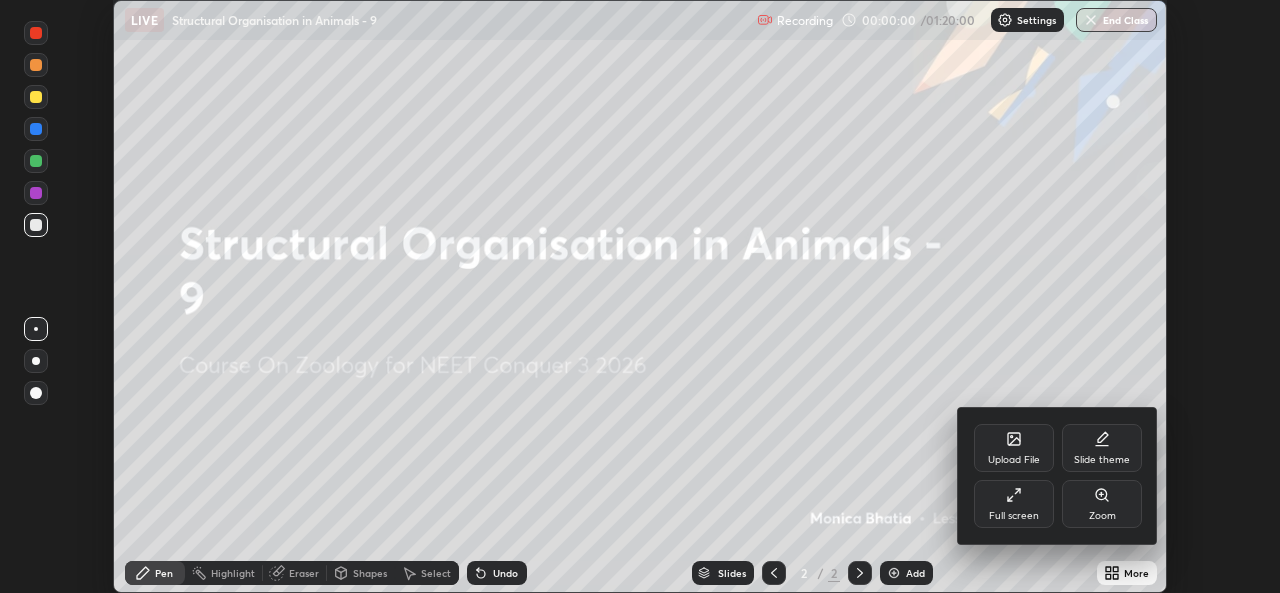 click on "Full screen" at bounding box center [1014, 504] 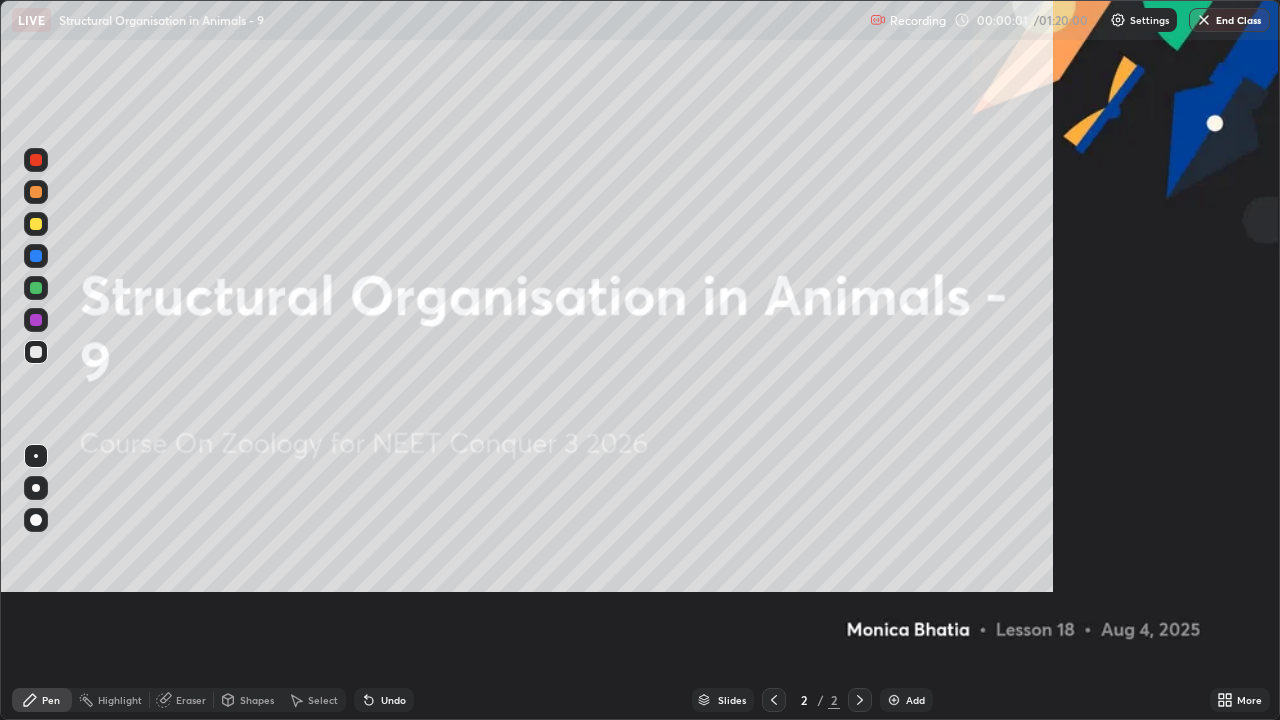 scroll, scrollTop: 99280, scrollLeft: 98720, axis: both 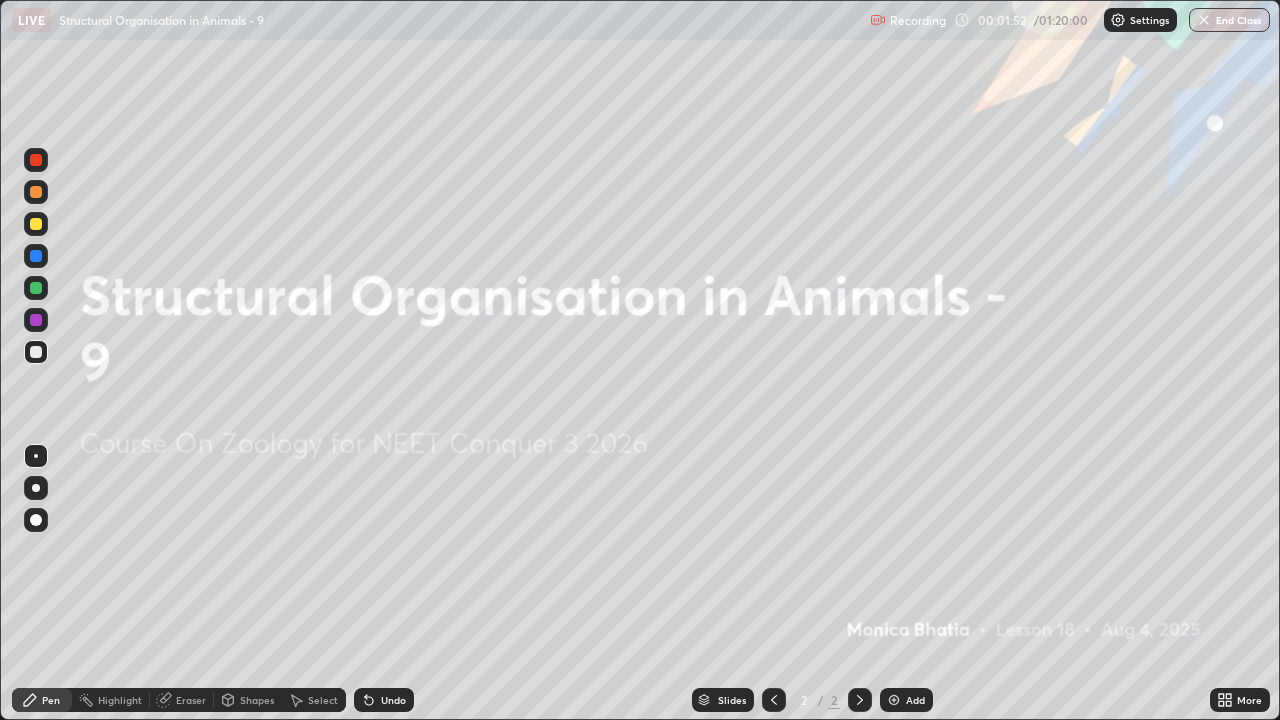 click on "Add" at bounding box center (906, 700) 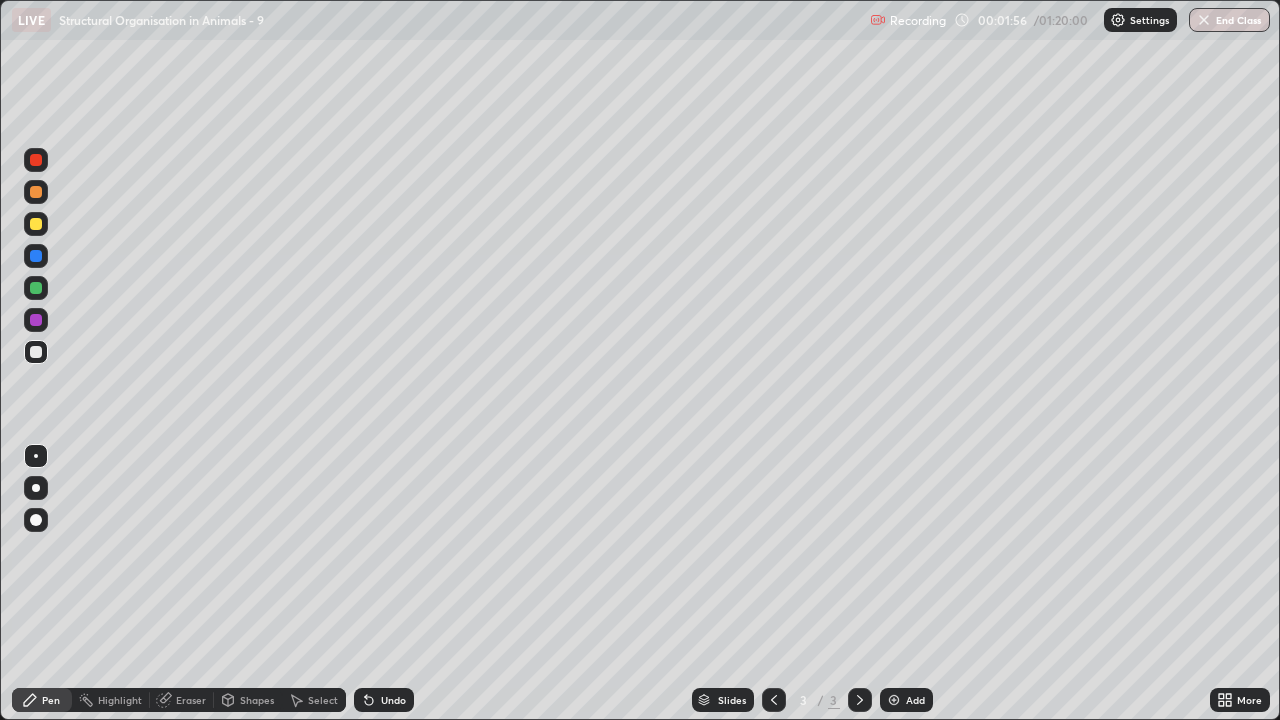 click at bounding box center [36, 488] 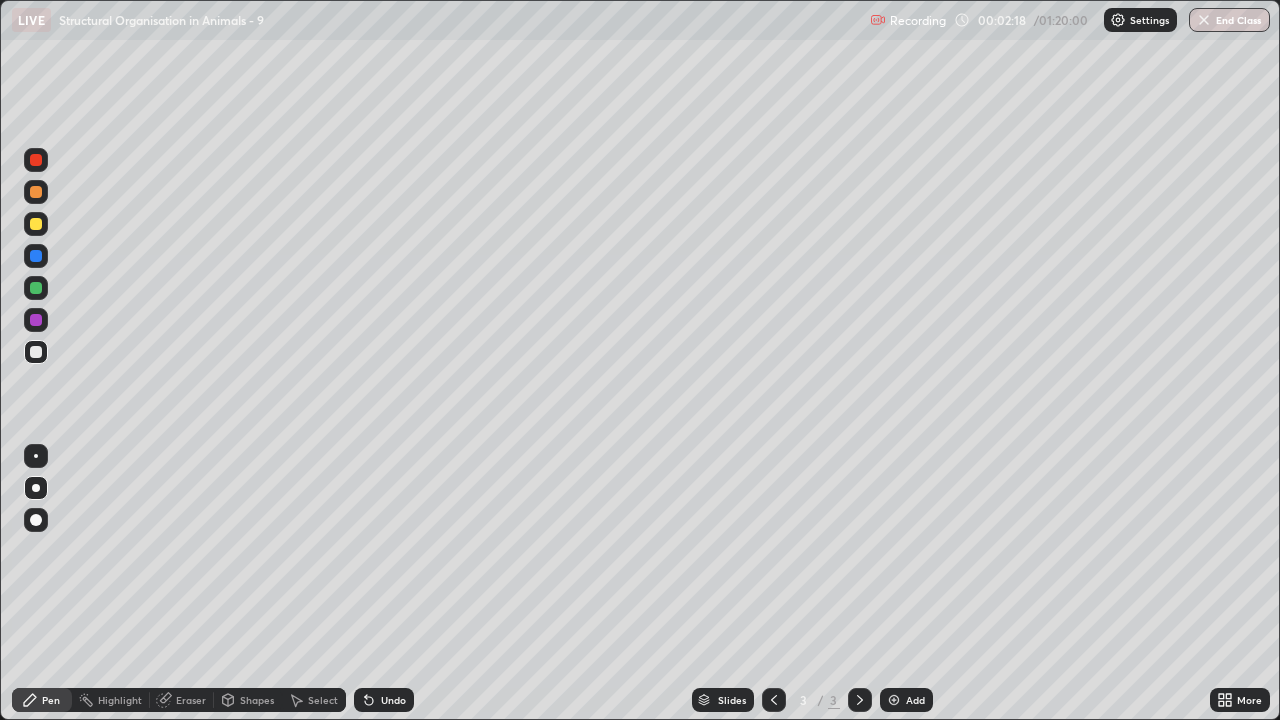 click at bounding box center (36, 256) 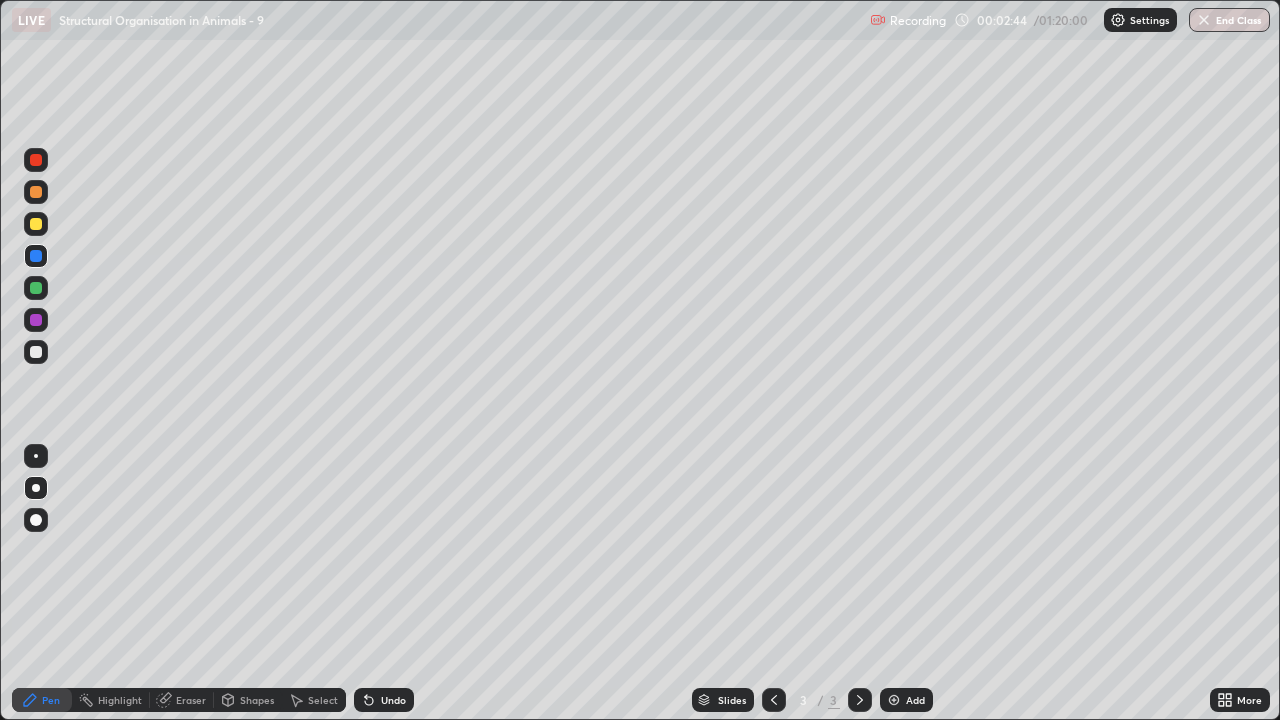 click at bounding box center [36, 352] 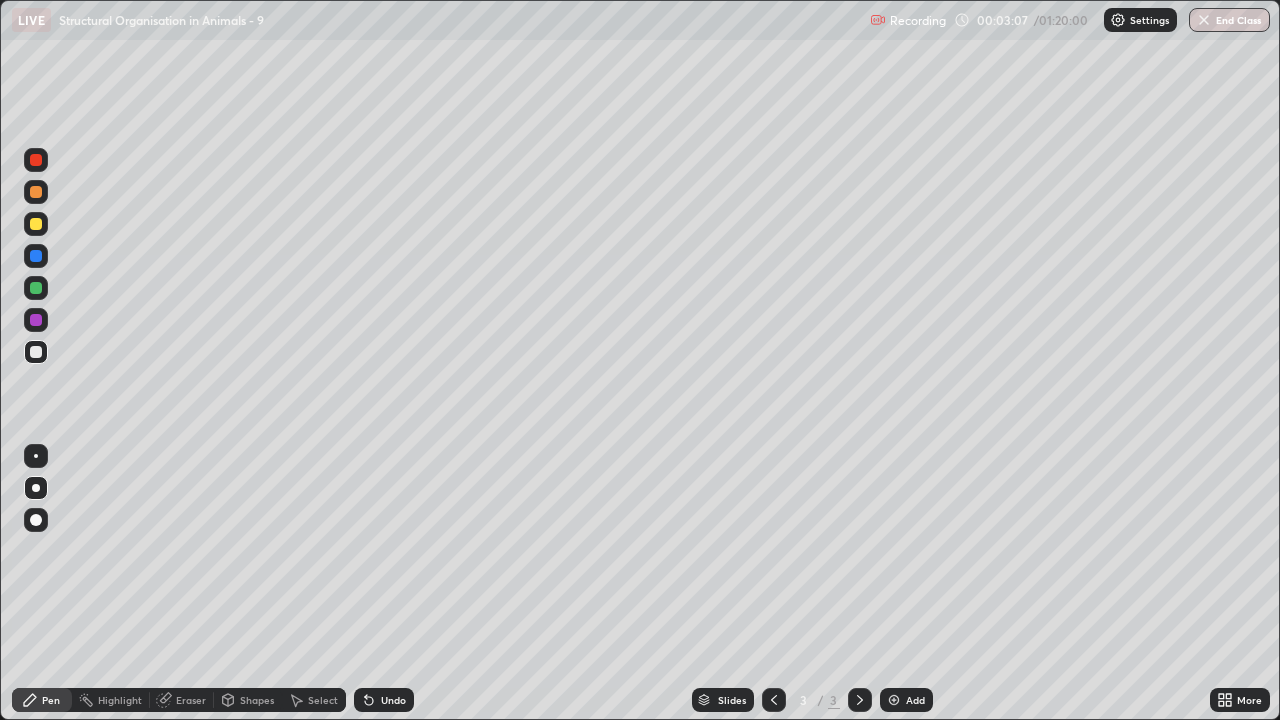 click on "Undo" at bounding box center (380, 700) 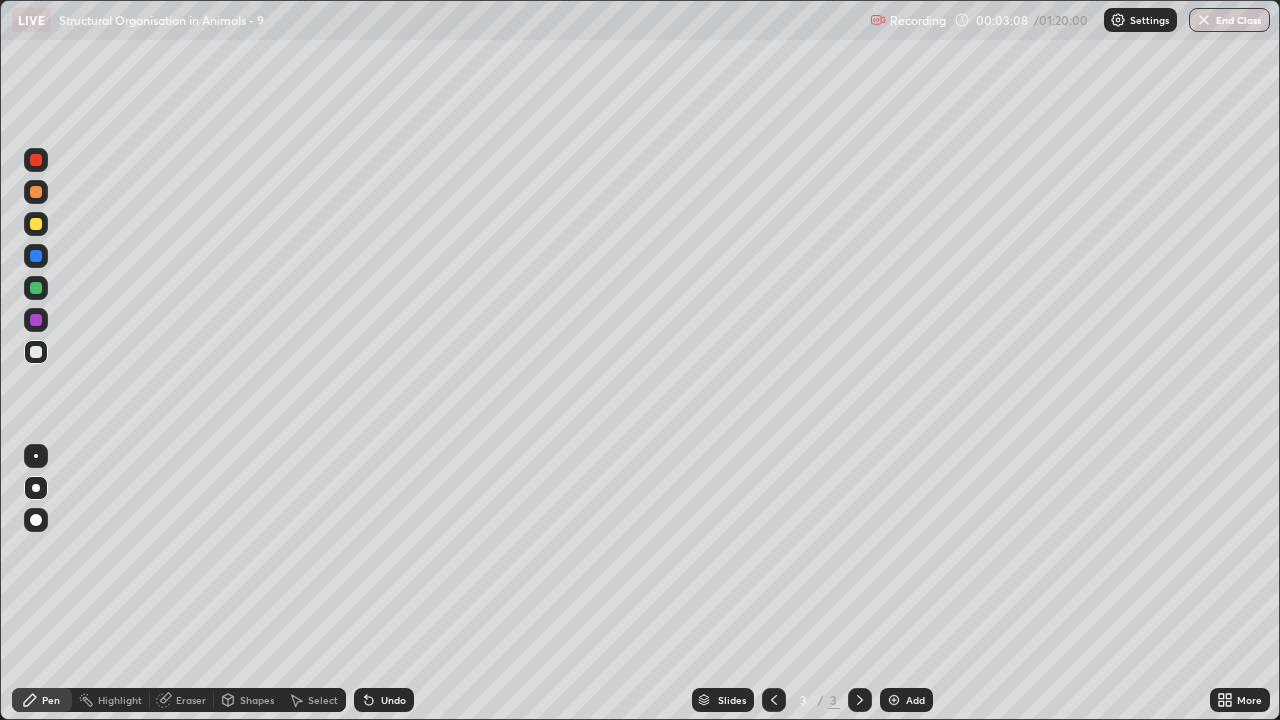 click at bounding box center [36, 320] 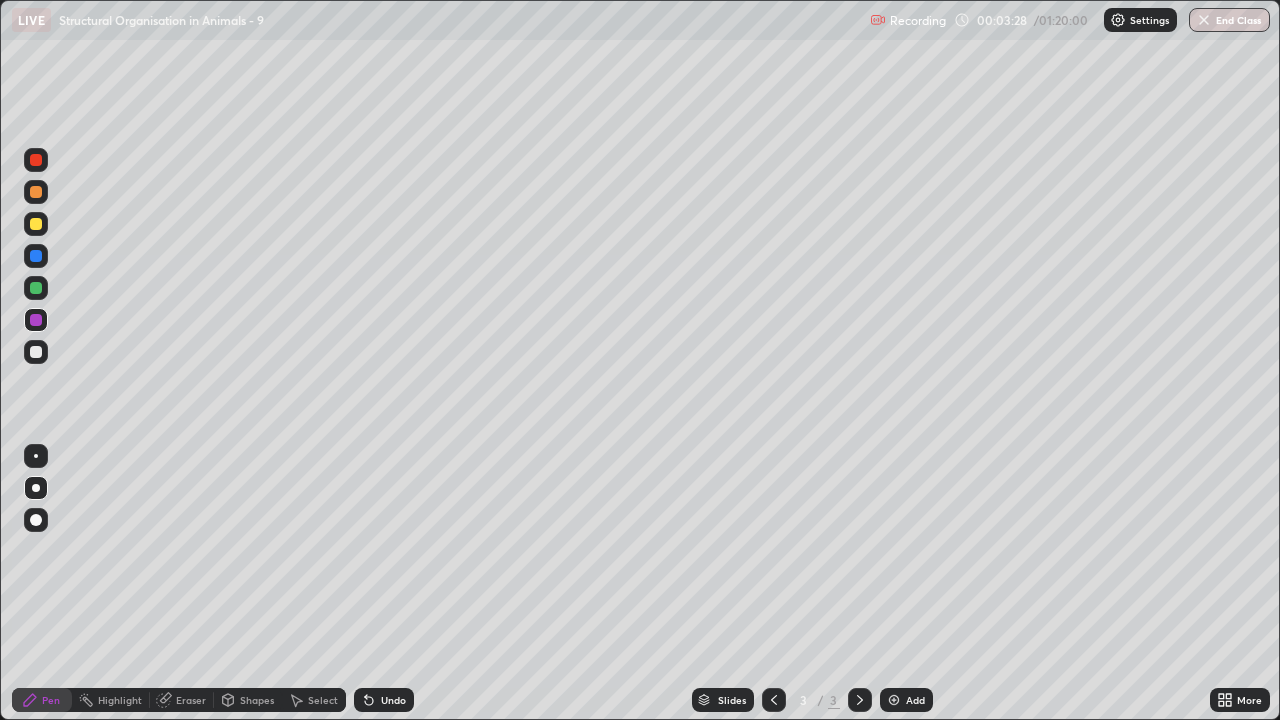 click at bounding box center (36, 288) 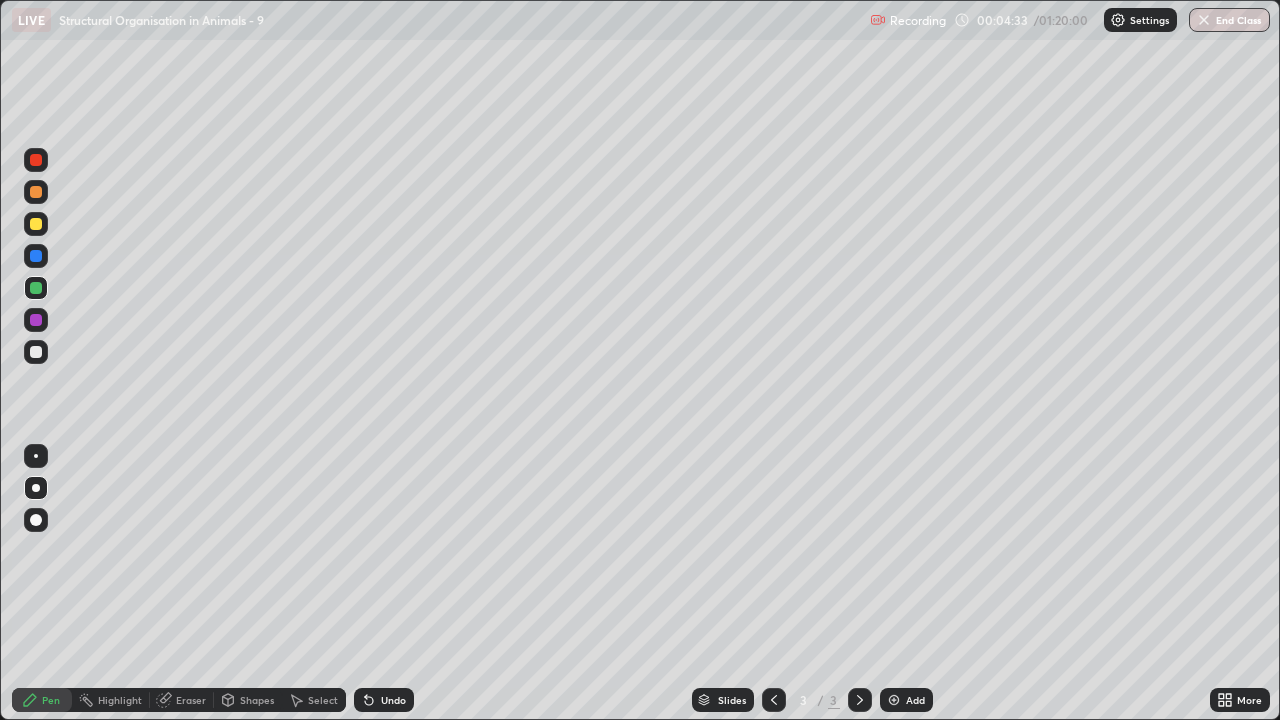 click at bounding box center [36, 224] 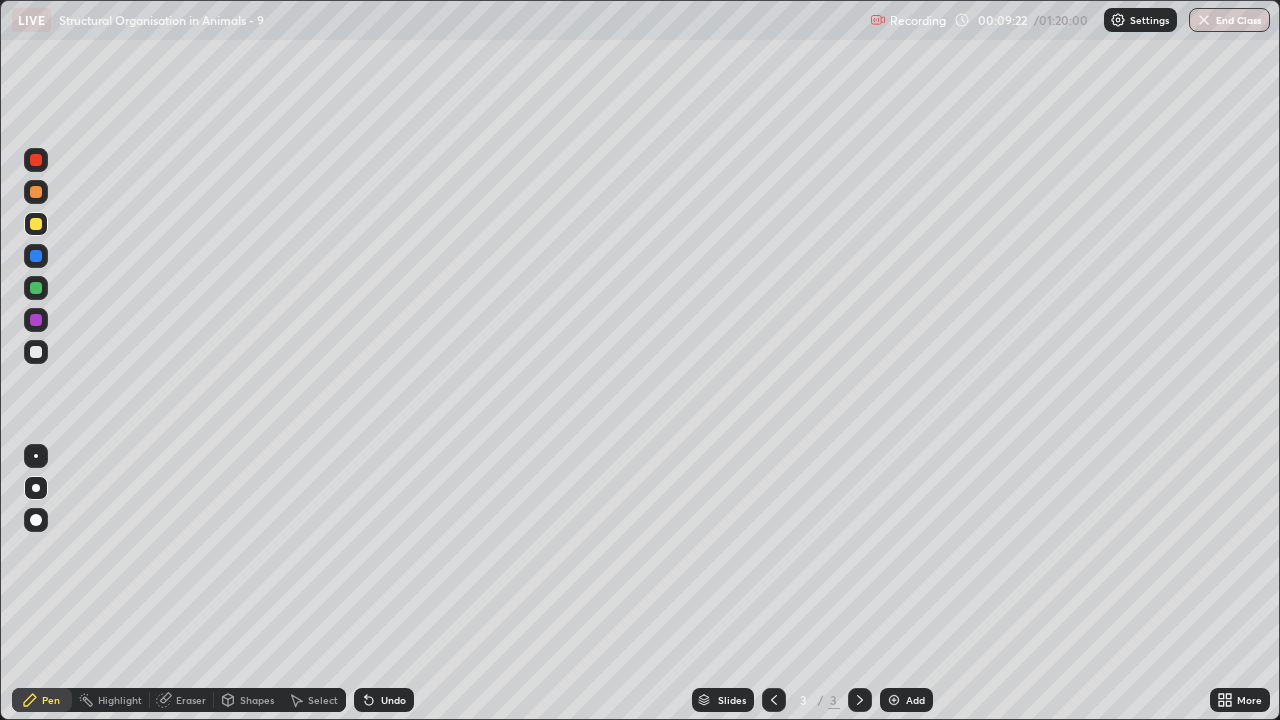 click on "Add" at bounding box center (906, 700) 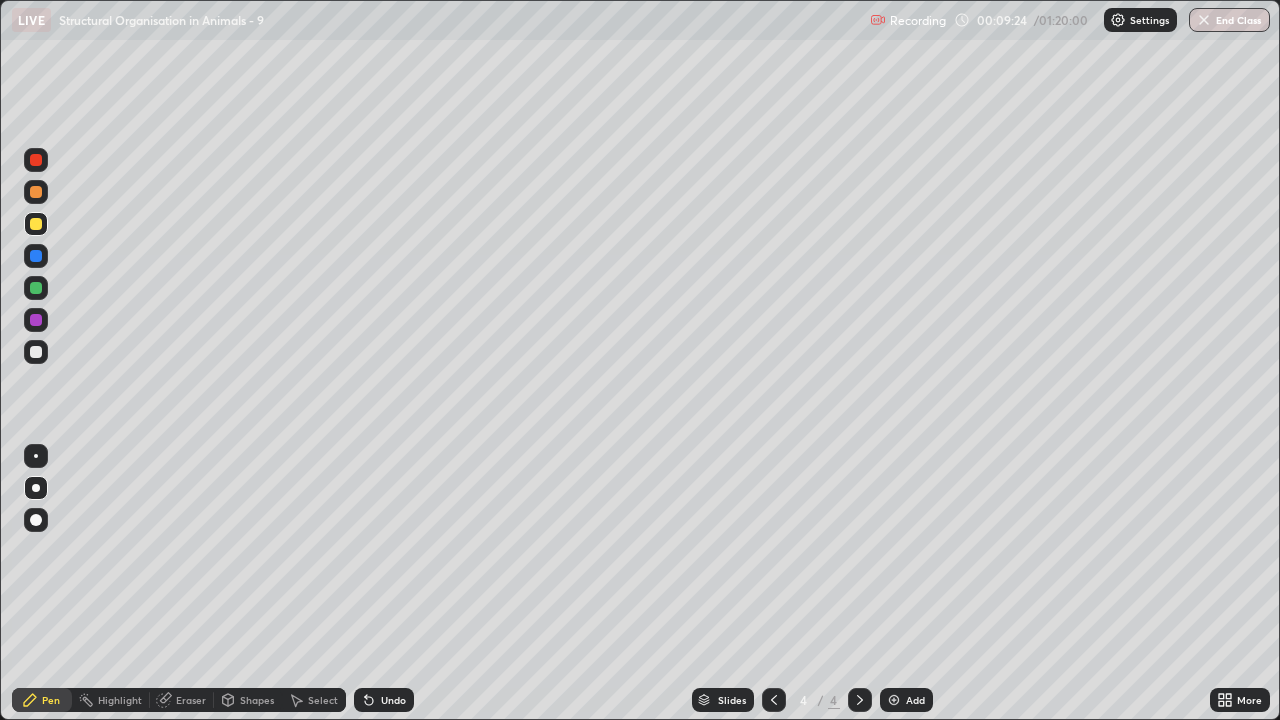 click at bounding box center (36, 352) 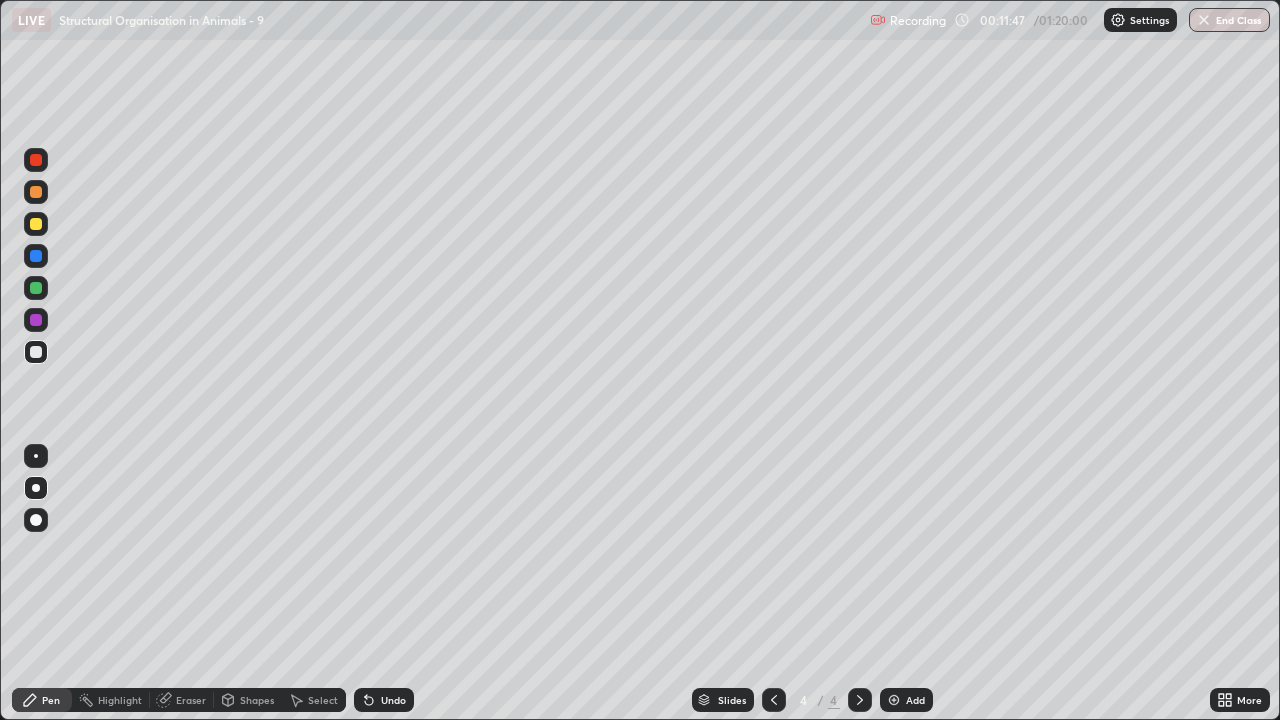 click 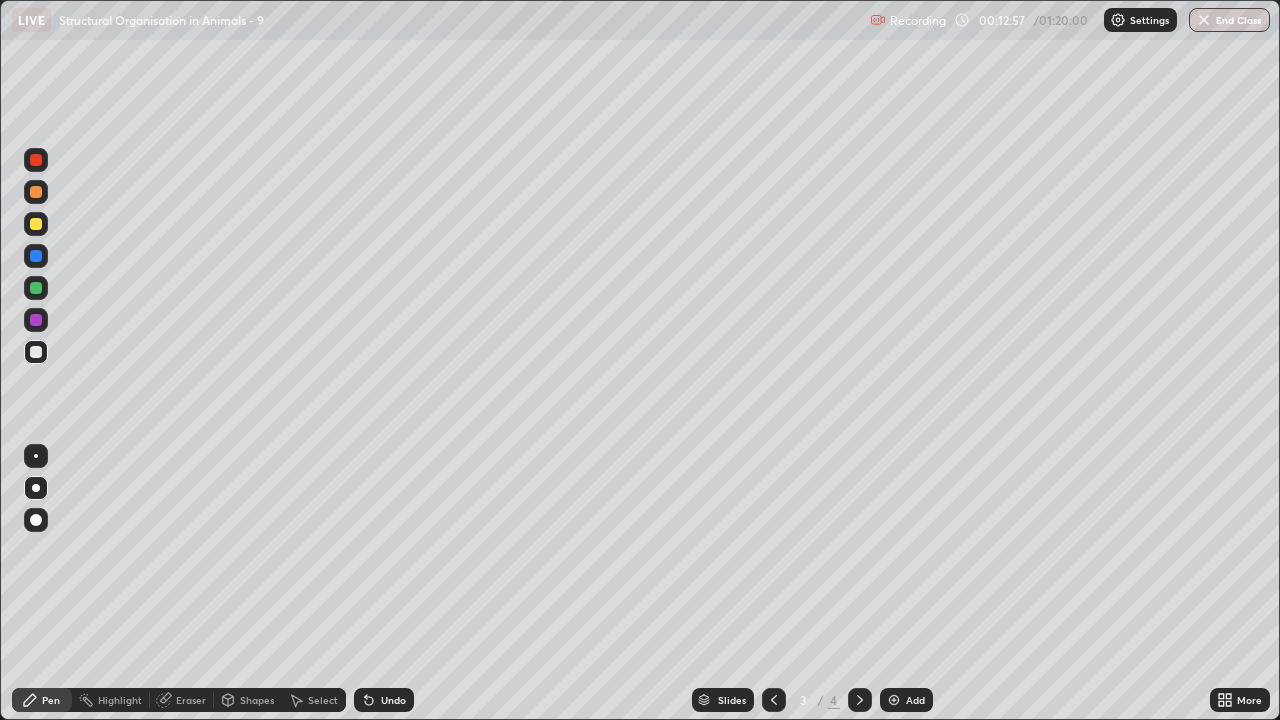 click at bounding box center [36, 320] 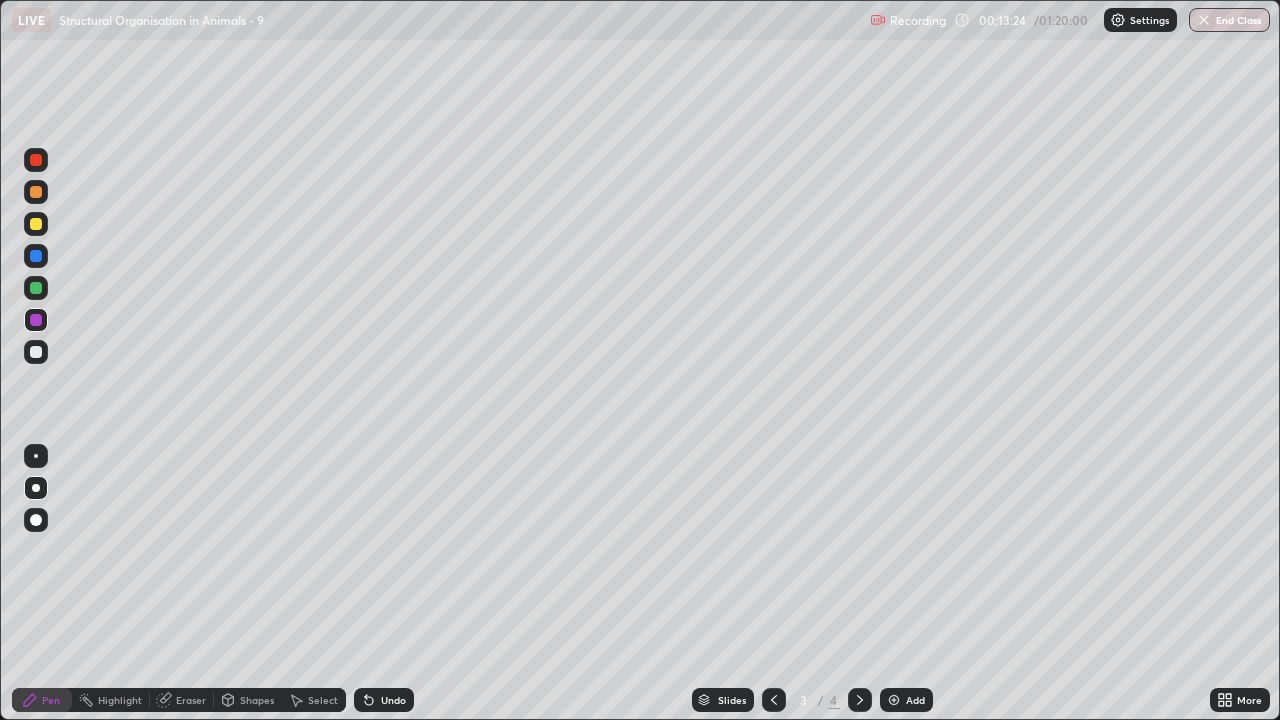 click 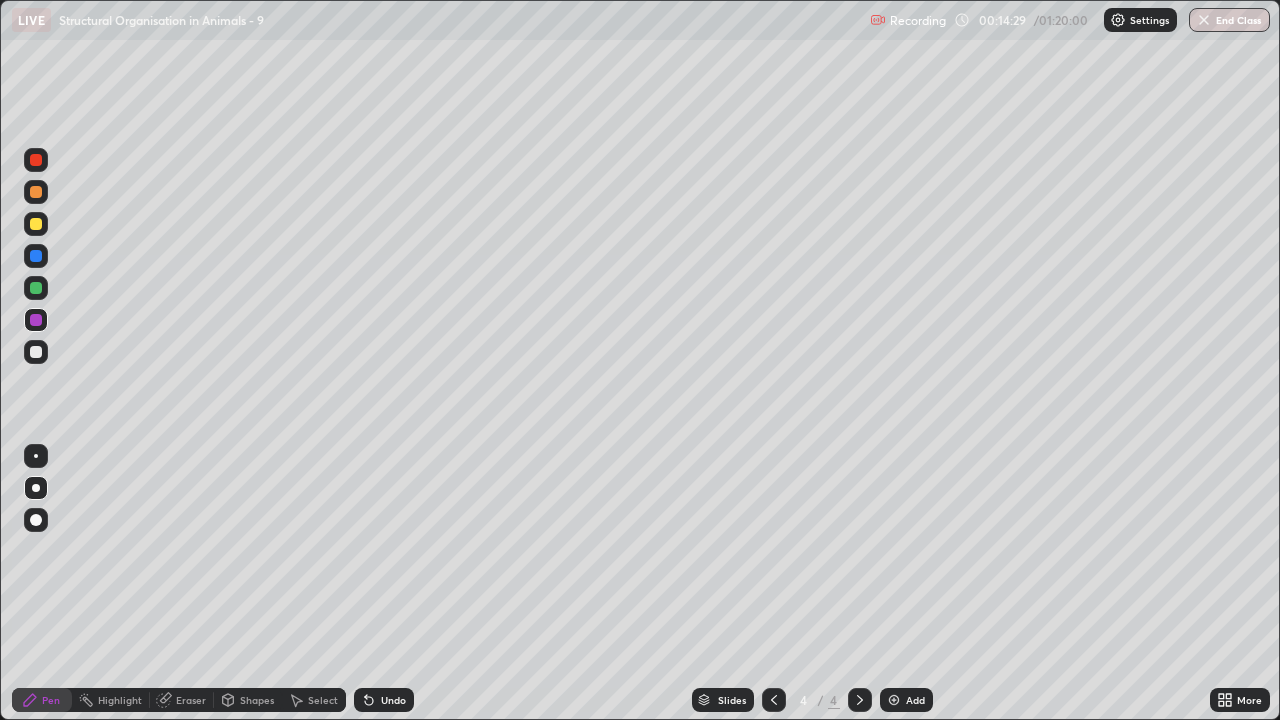 click at bounding box center [36, 224] 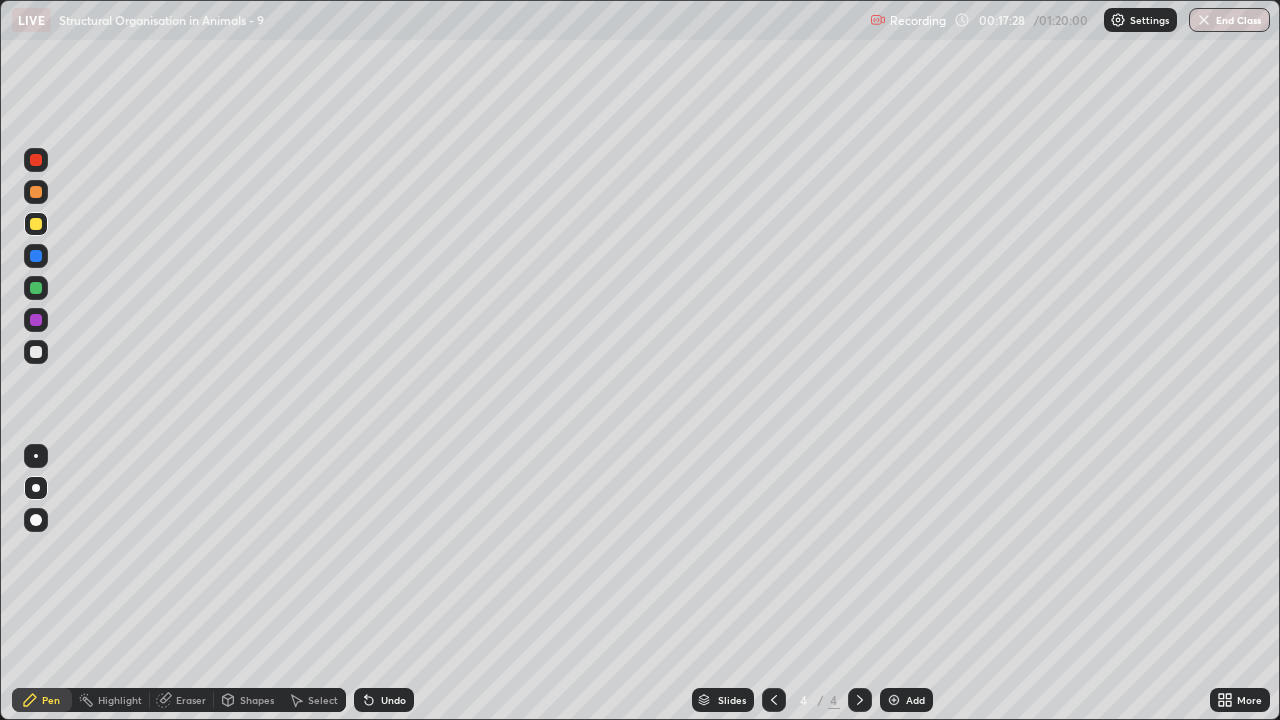 click 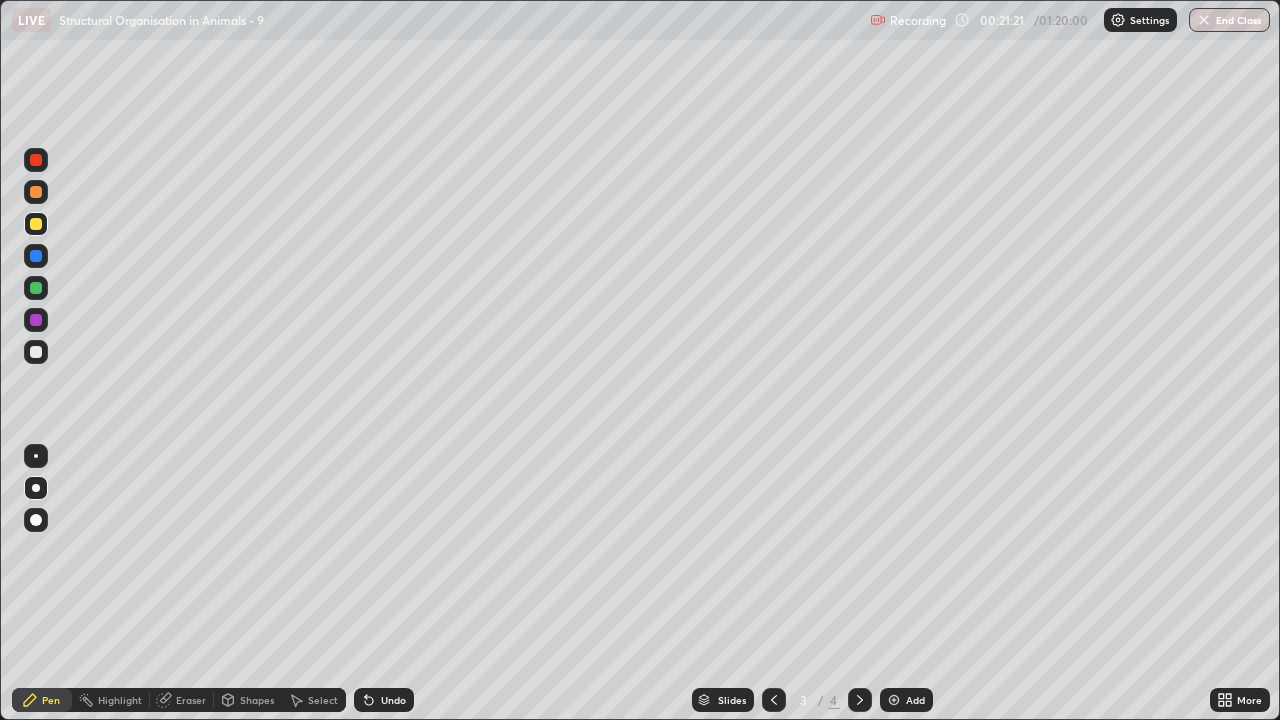 click 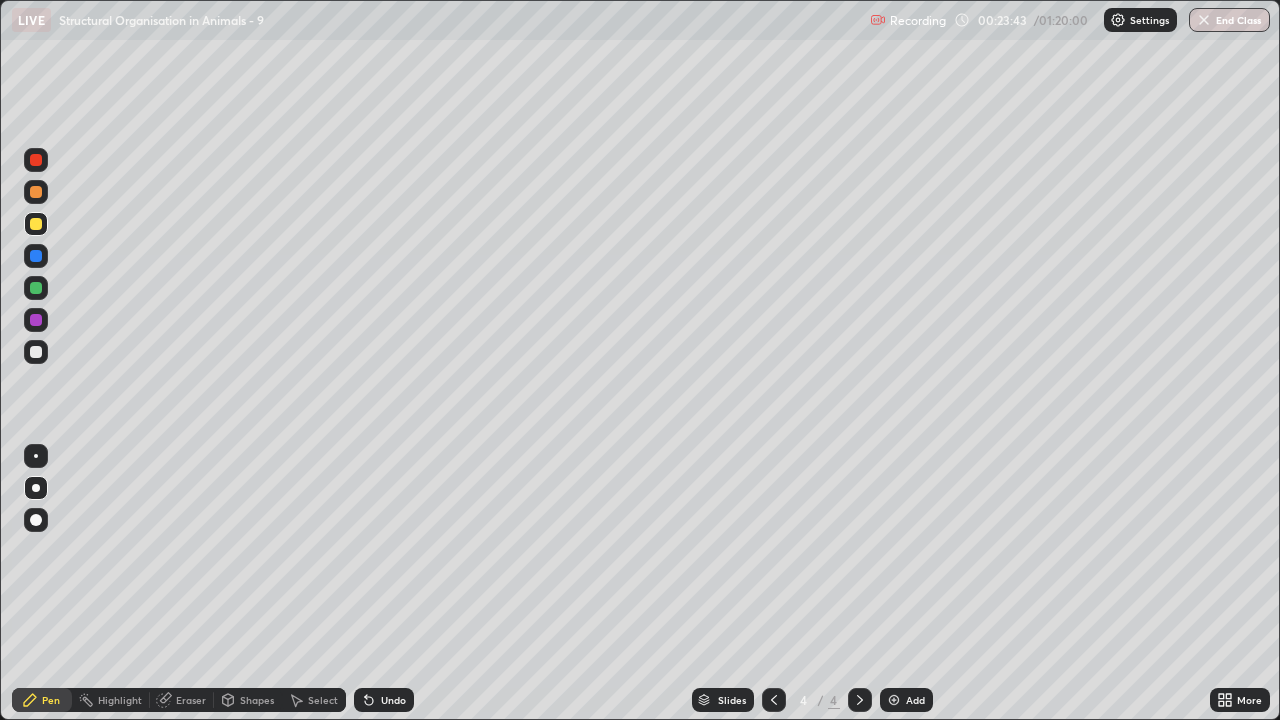 click on "Eraser" at bounding box center [191, 700] 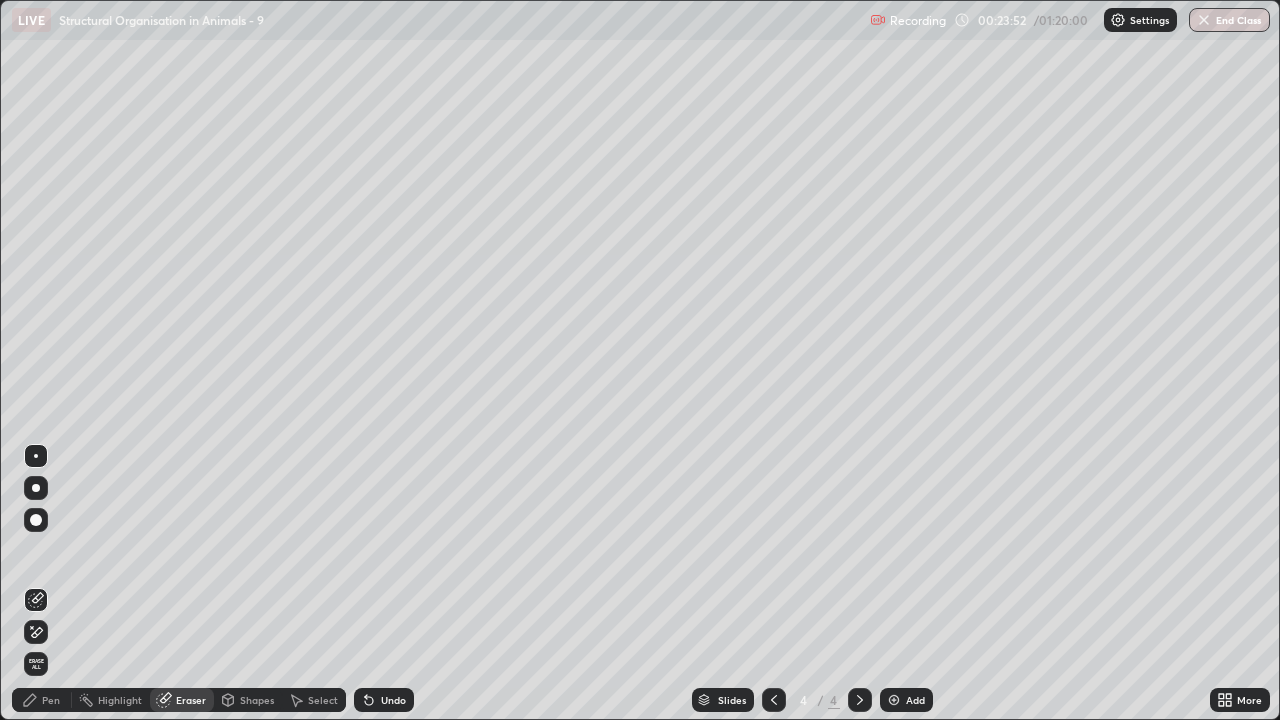 click on "Pen" at bounding box center (42, 700) 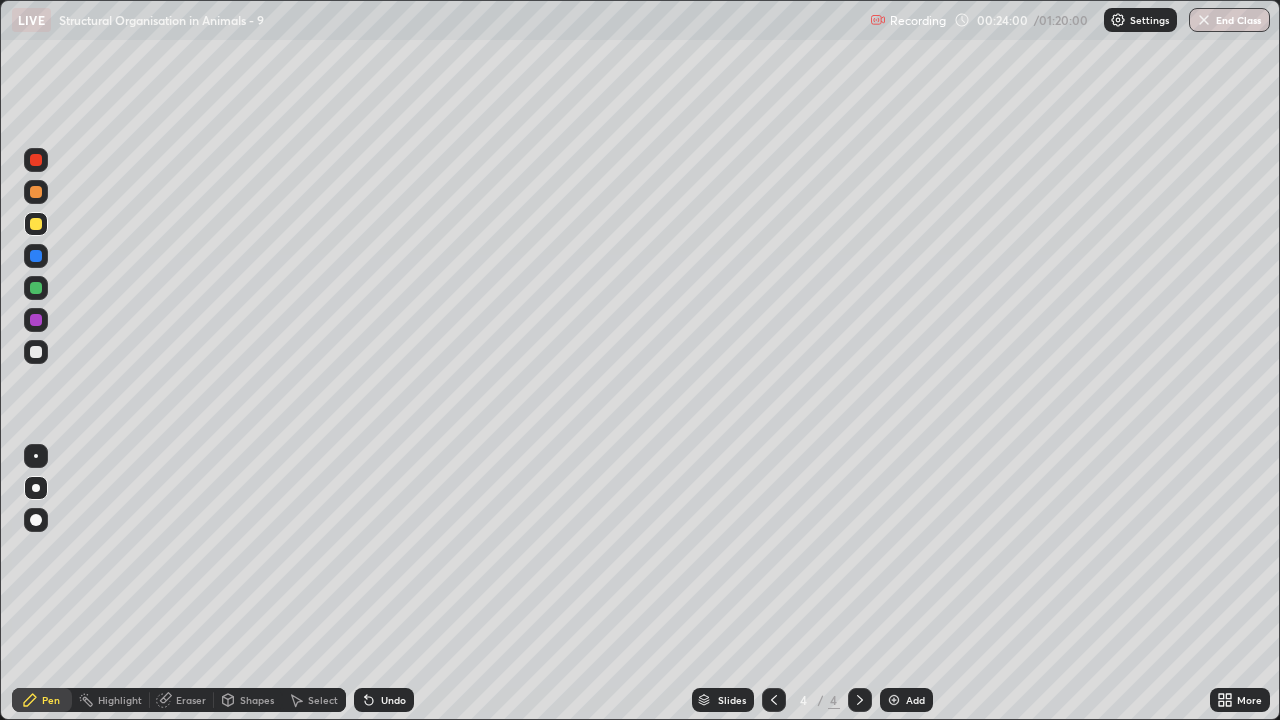 click at bounding box center [36, 288] 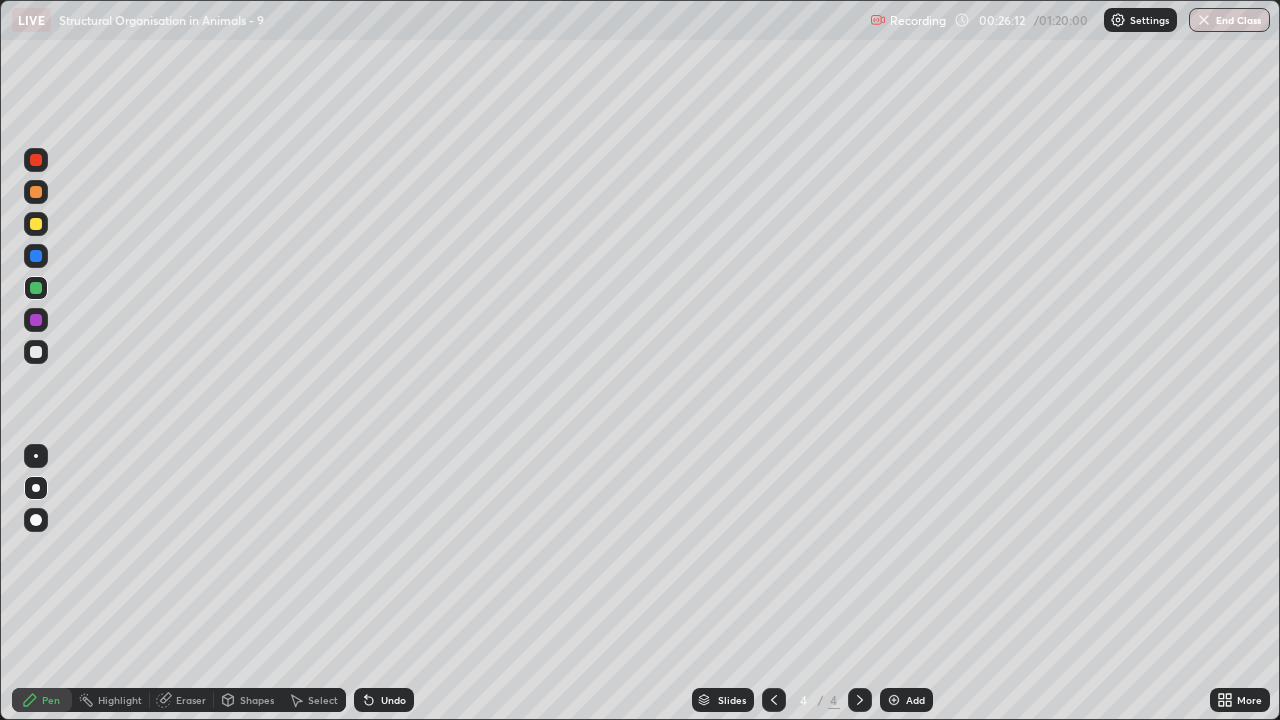 click on "Add" at bounding box center (915, 700) 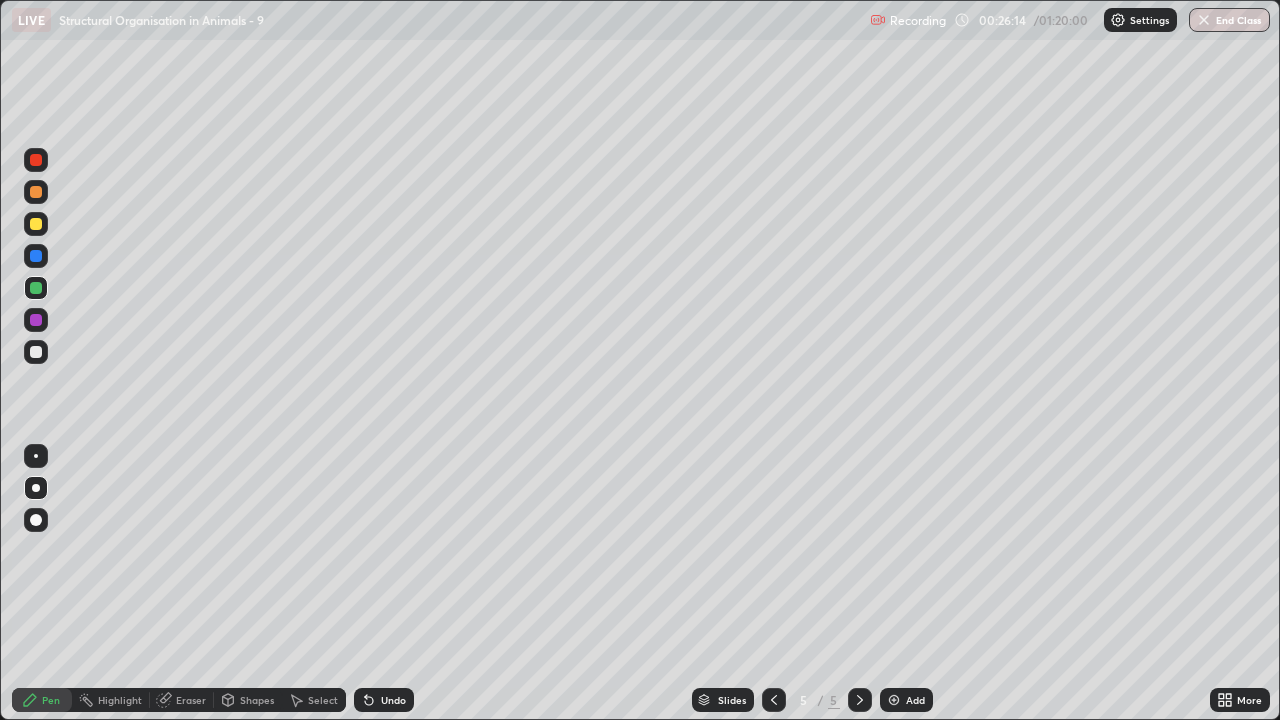 click at bounding box center [36, 352] 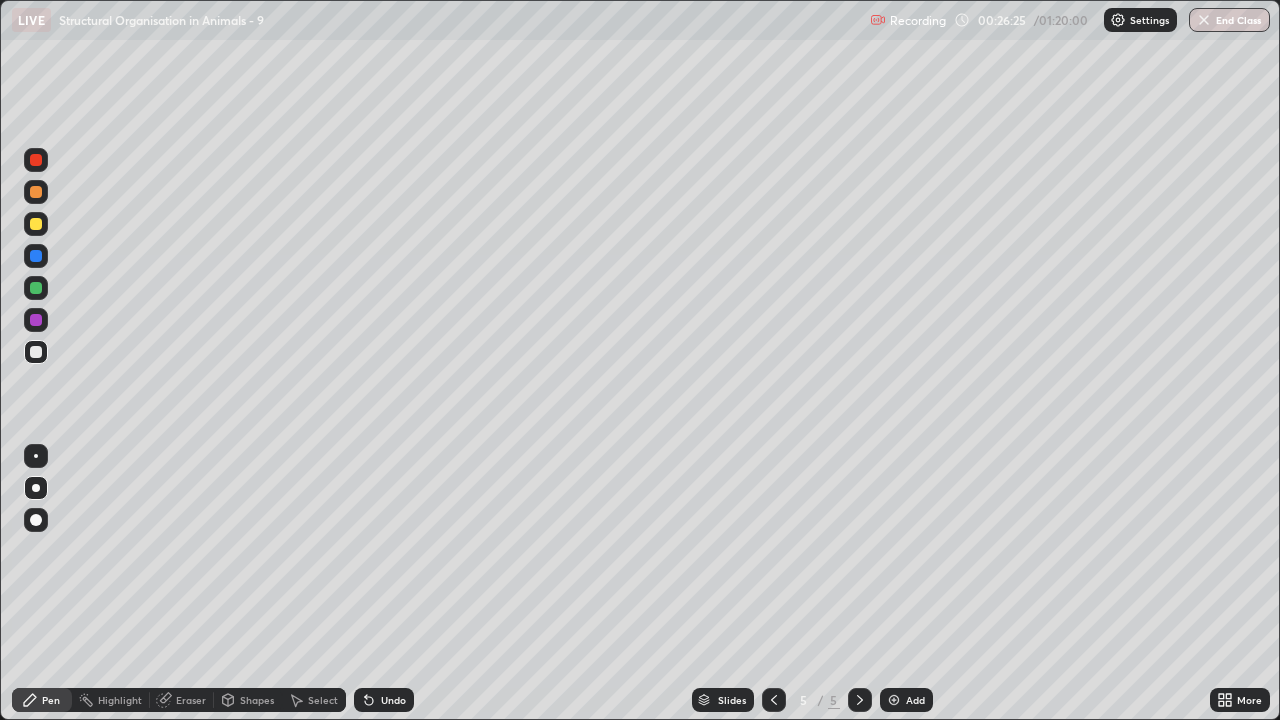 click at bounding box center (36, 320) 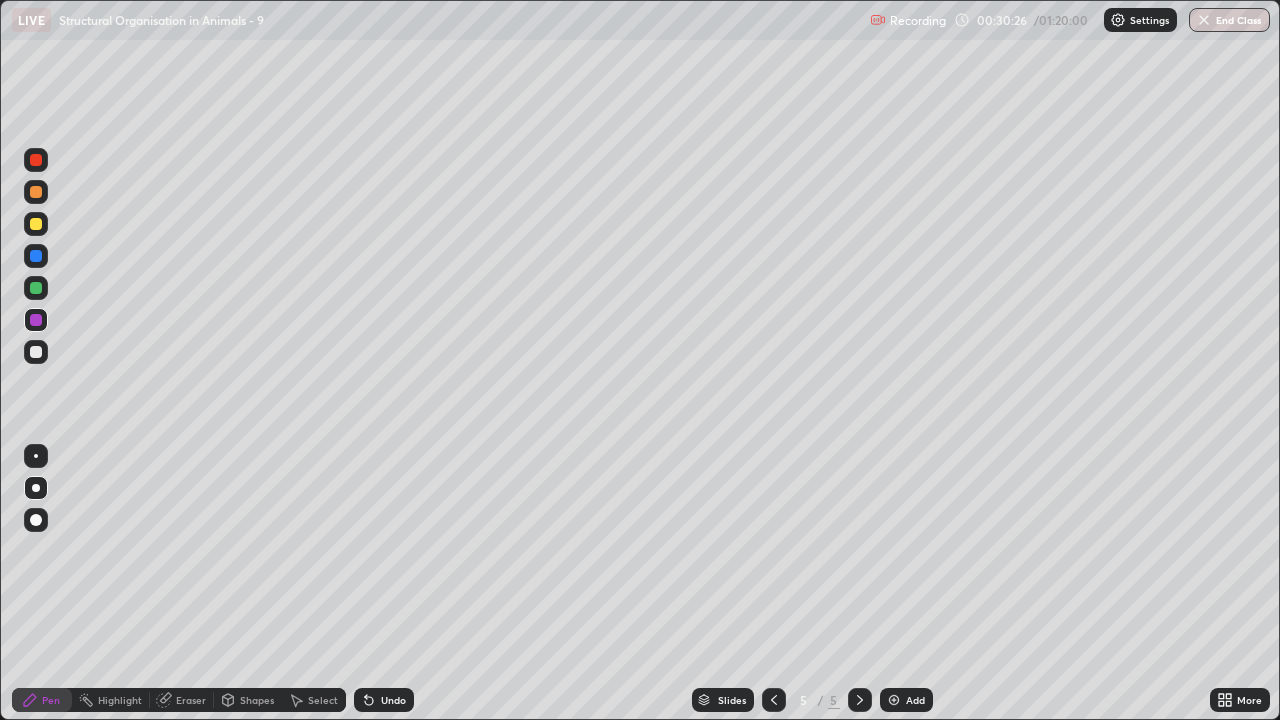 click at bounding box center [36, 192] 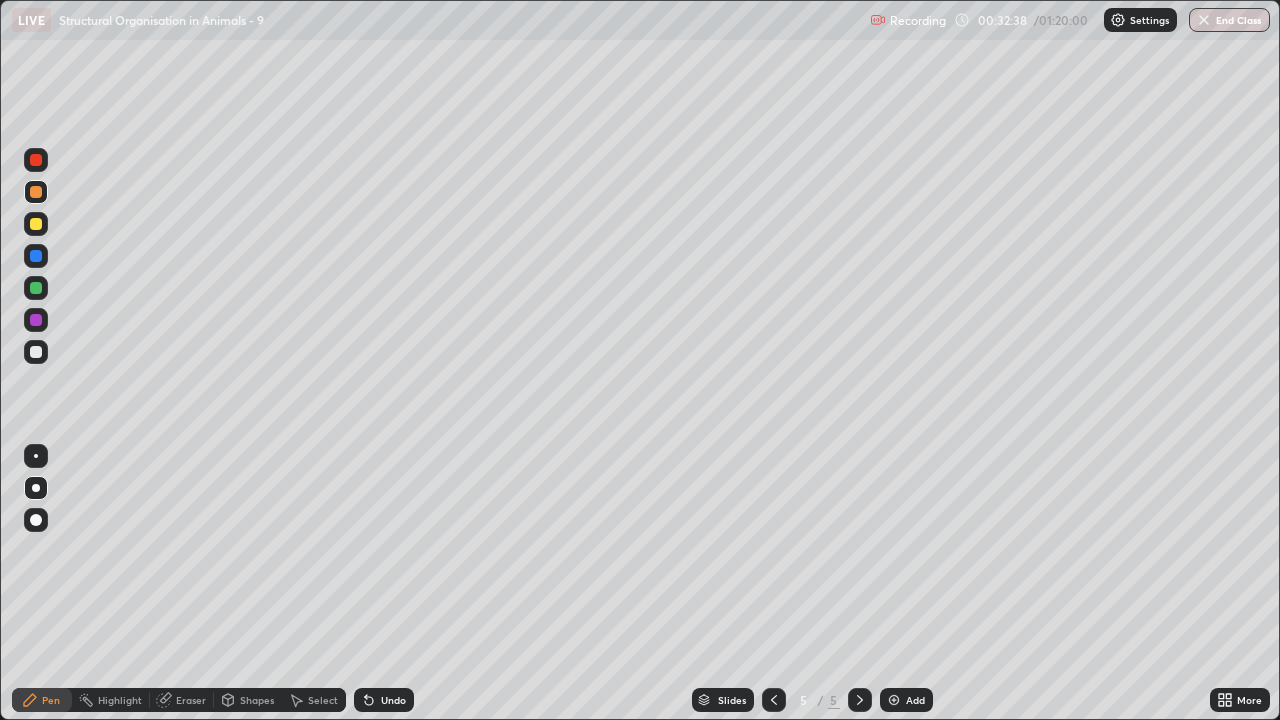 click at bounding box center (36, 192) 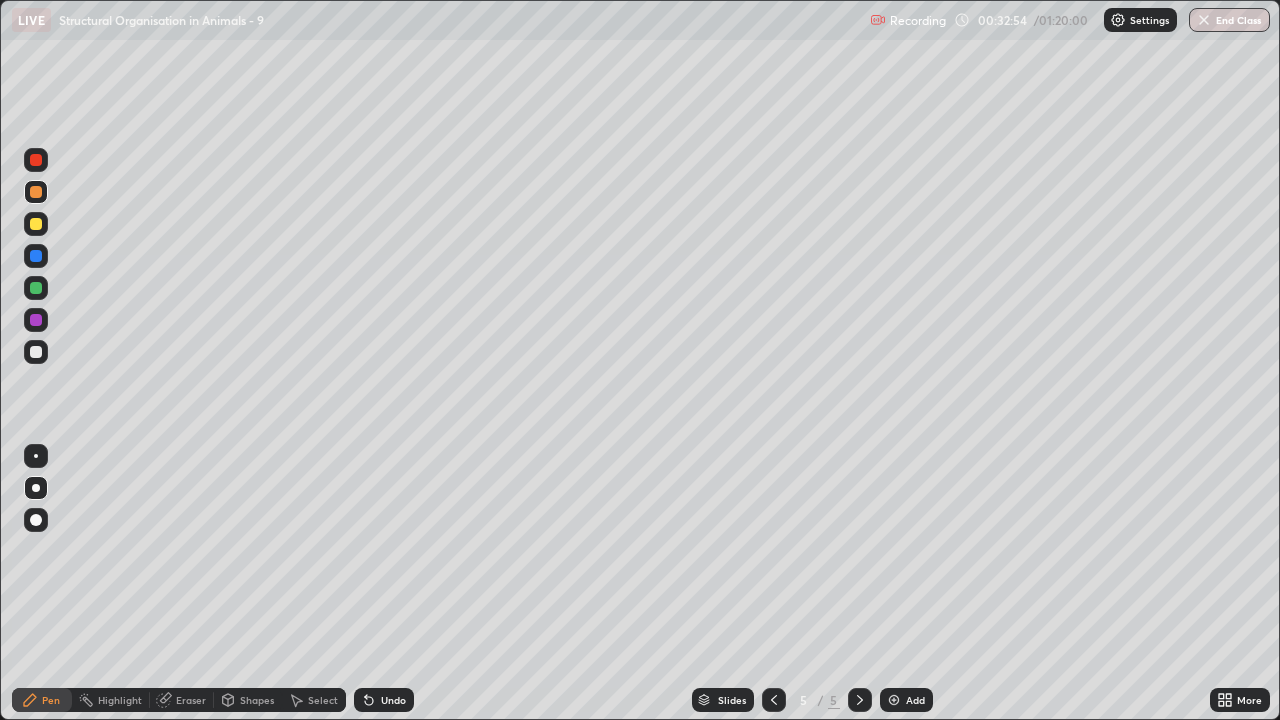 click at bounding box center (36, 352) 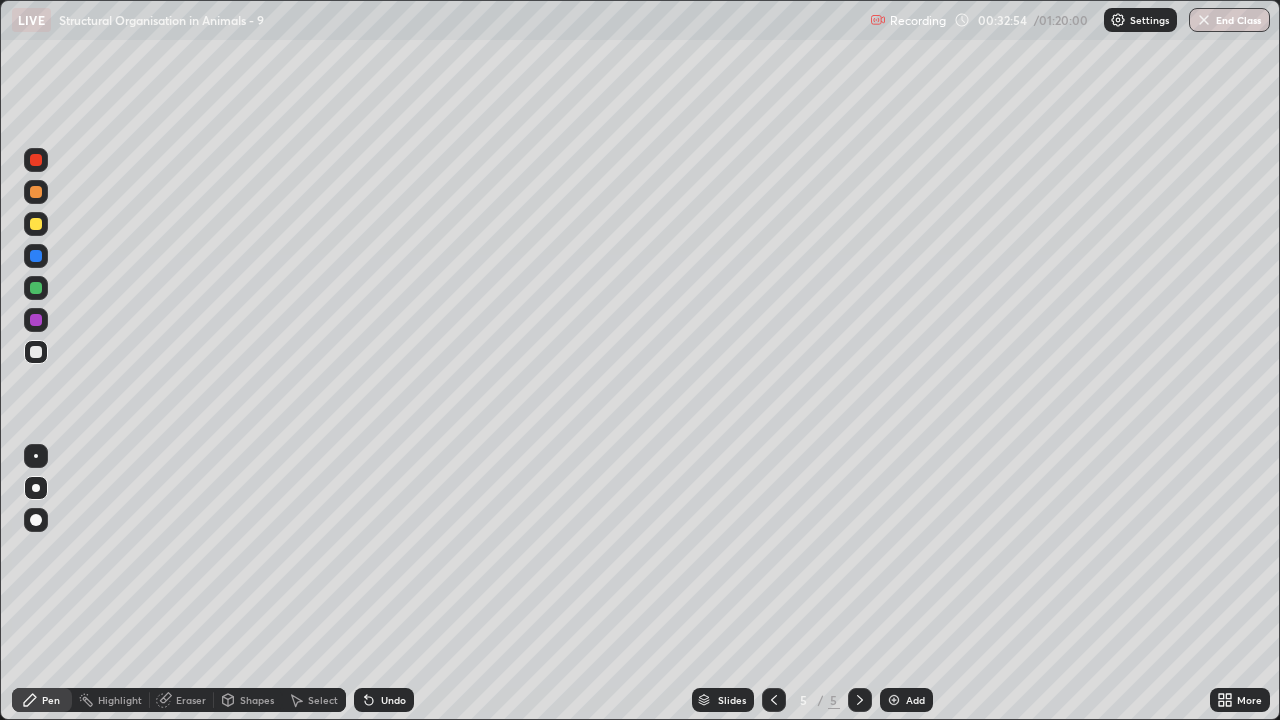 click at bounding box center [36, 224] 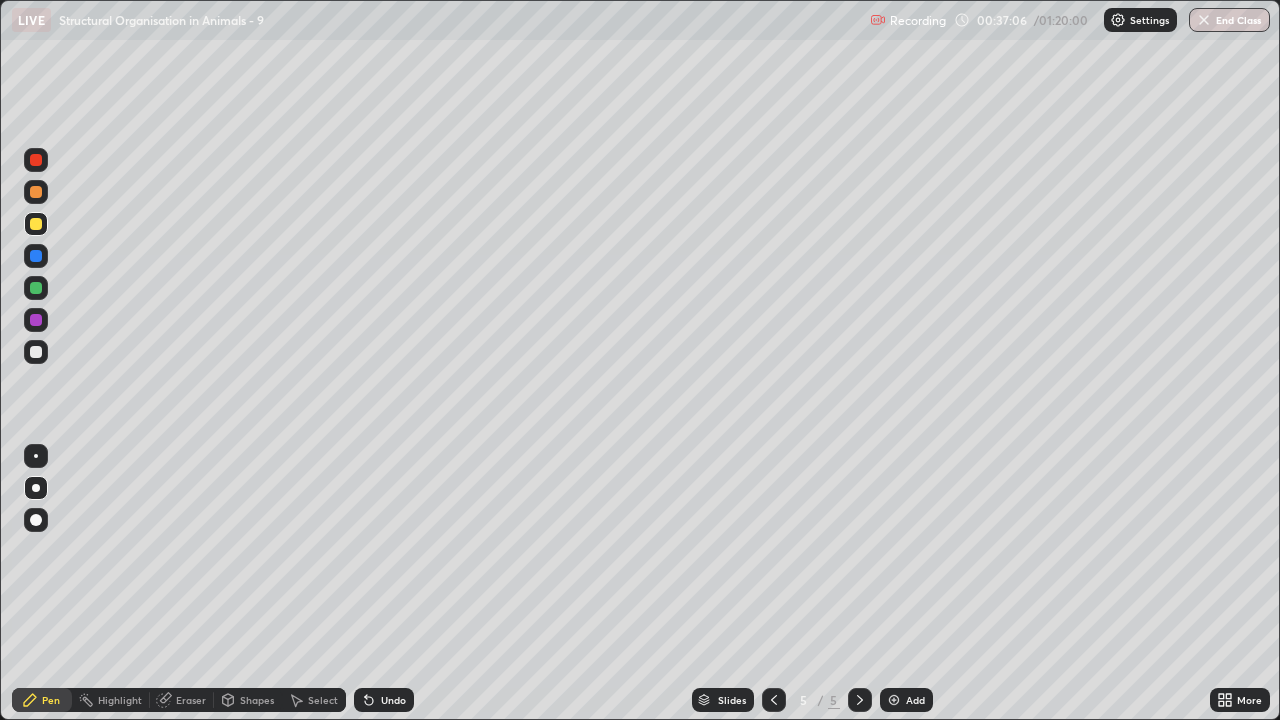 click at bounding box center [36, 320] 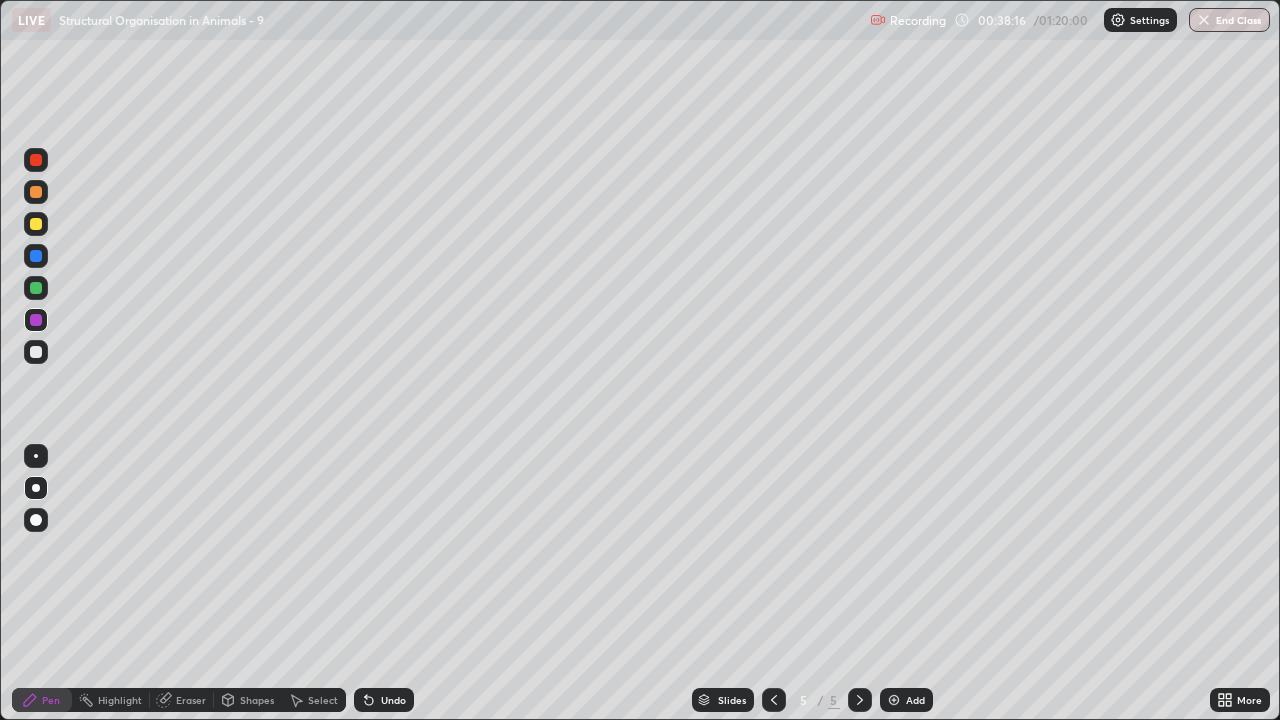 click at bounding box center [36, 288] 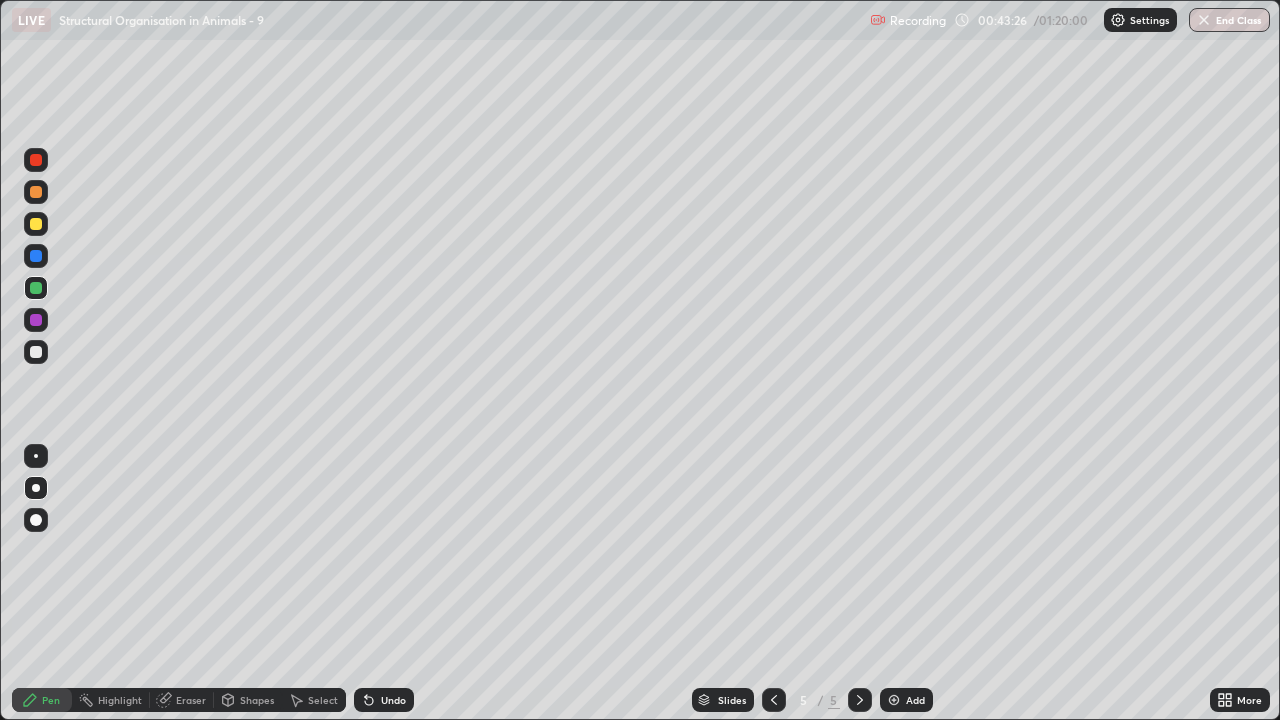 click on "Add" at bounding box center [915, 700] 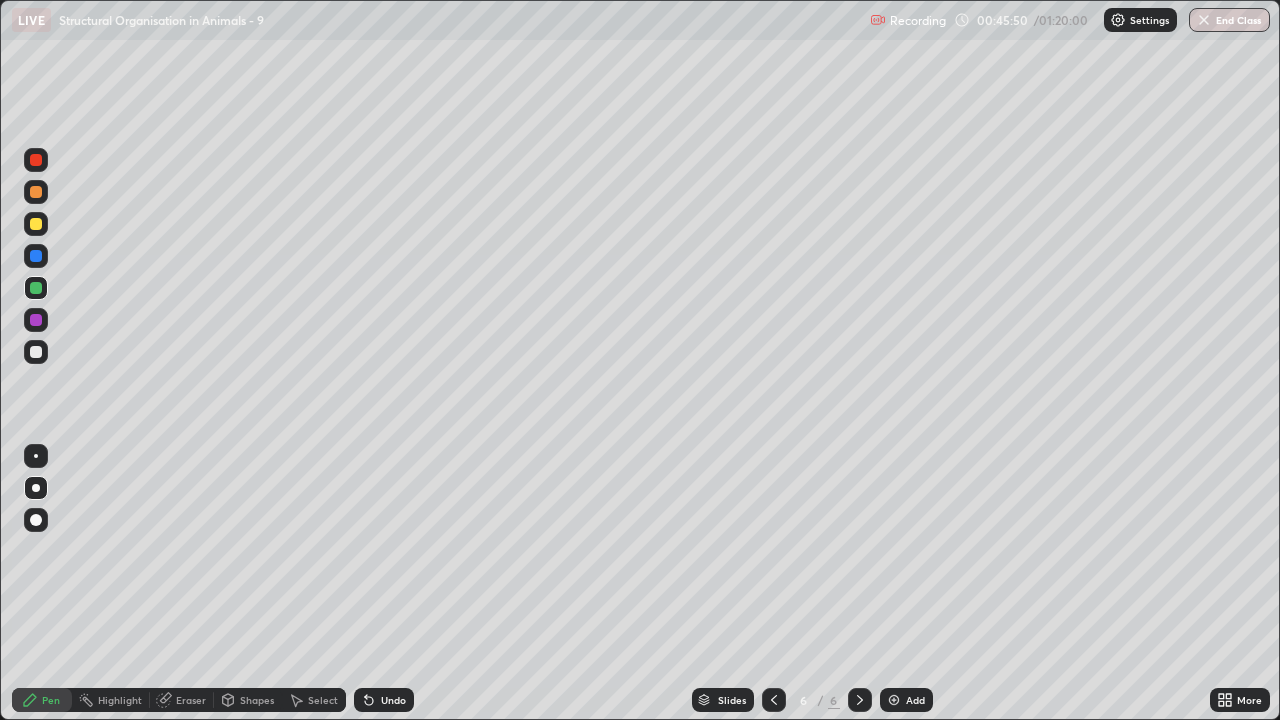 click 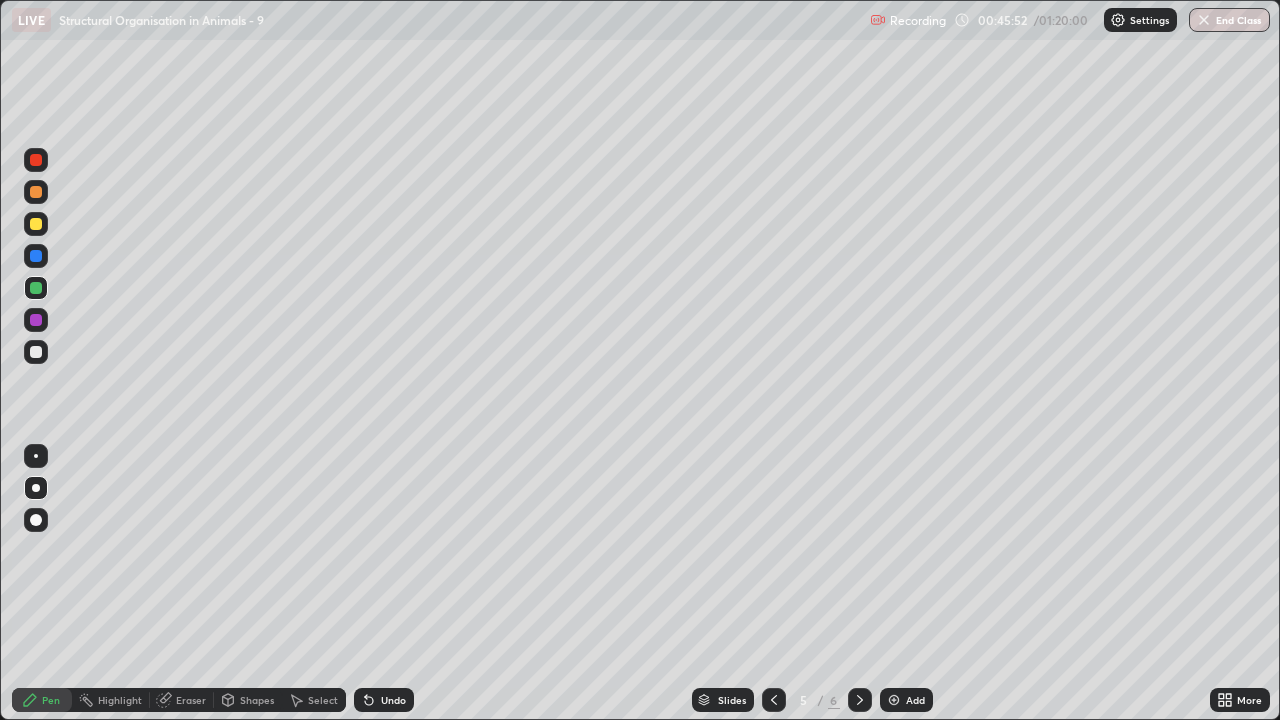 click at bounding box center [36, 352] 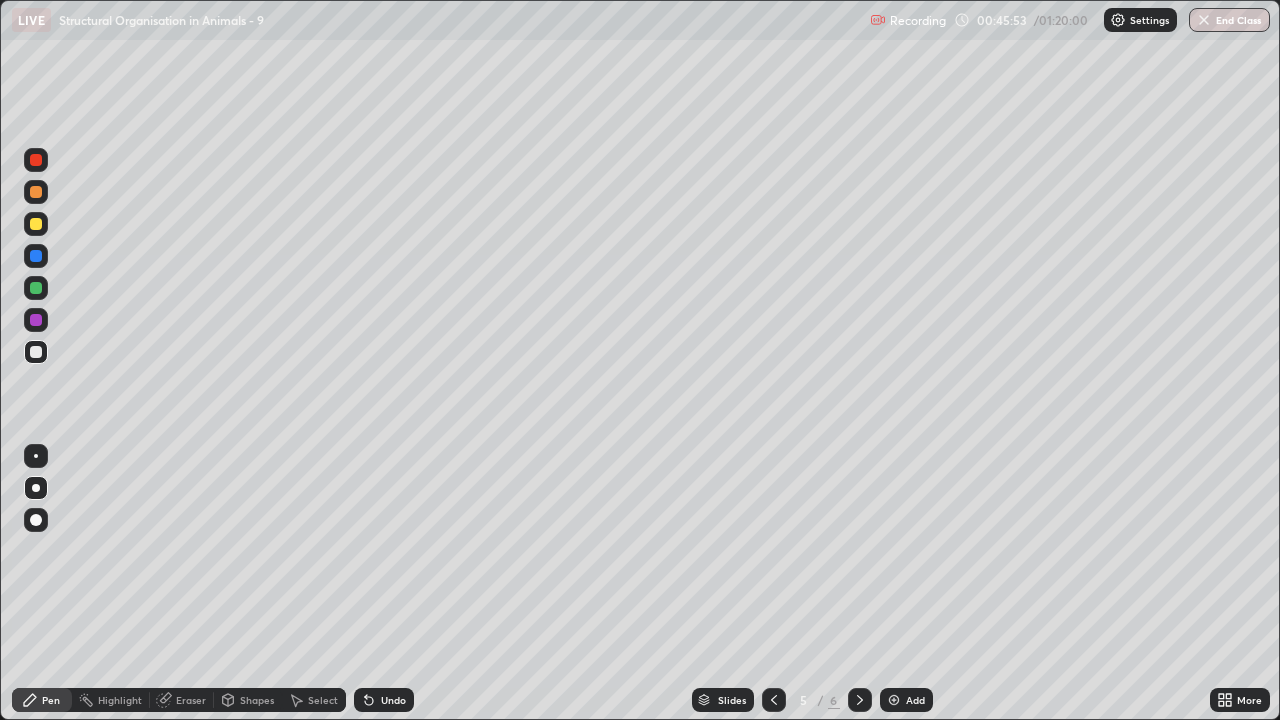 click at bounding box center [36, 256] 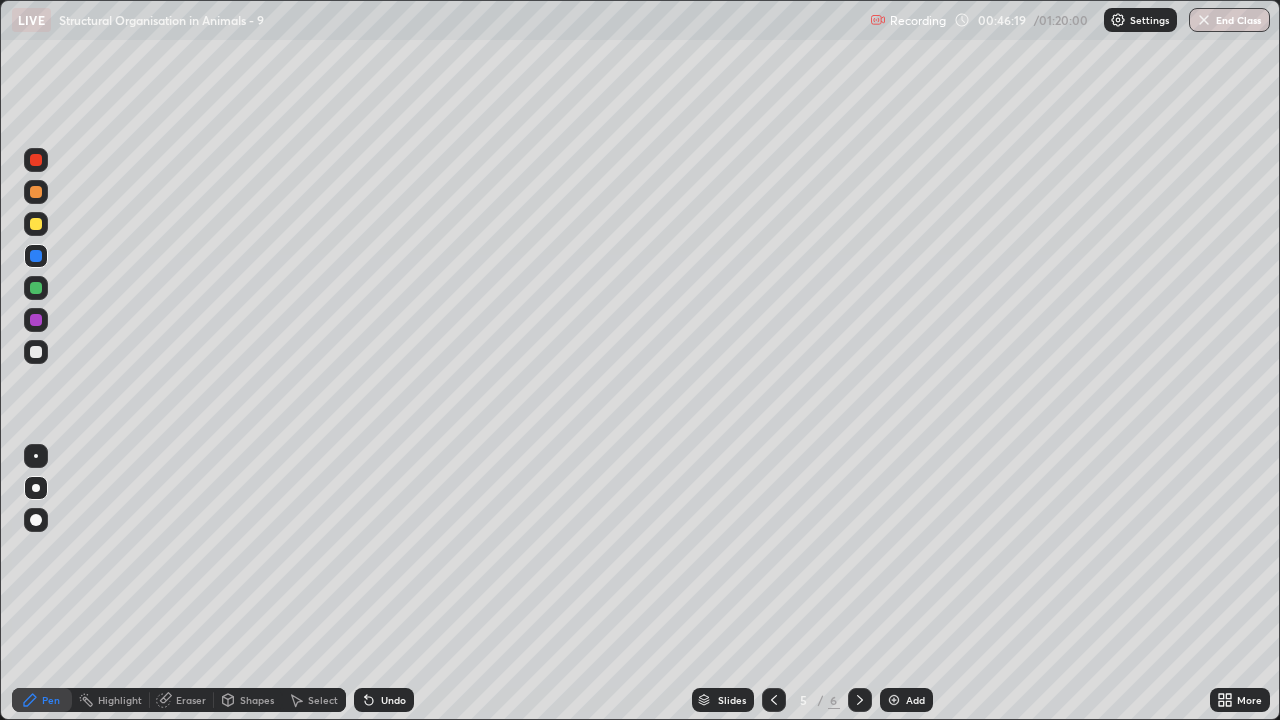 click 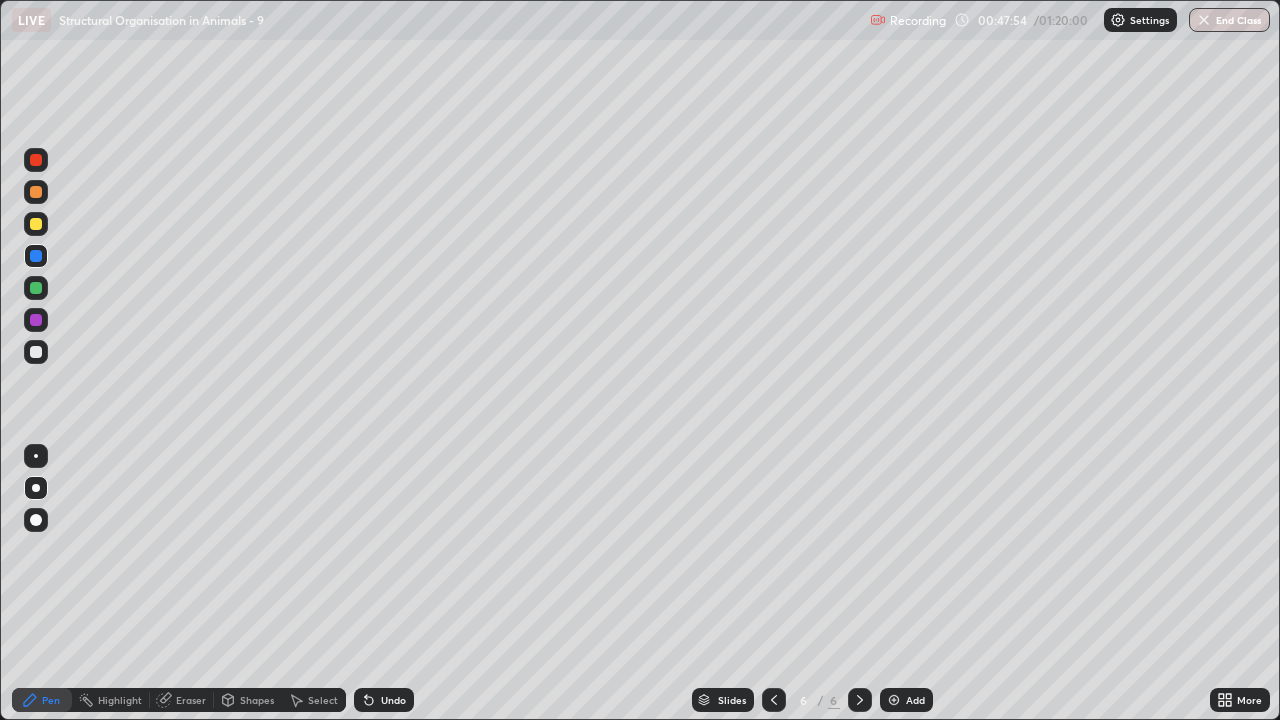 click at bounding box center (774, 700) 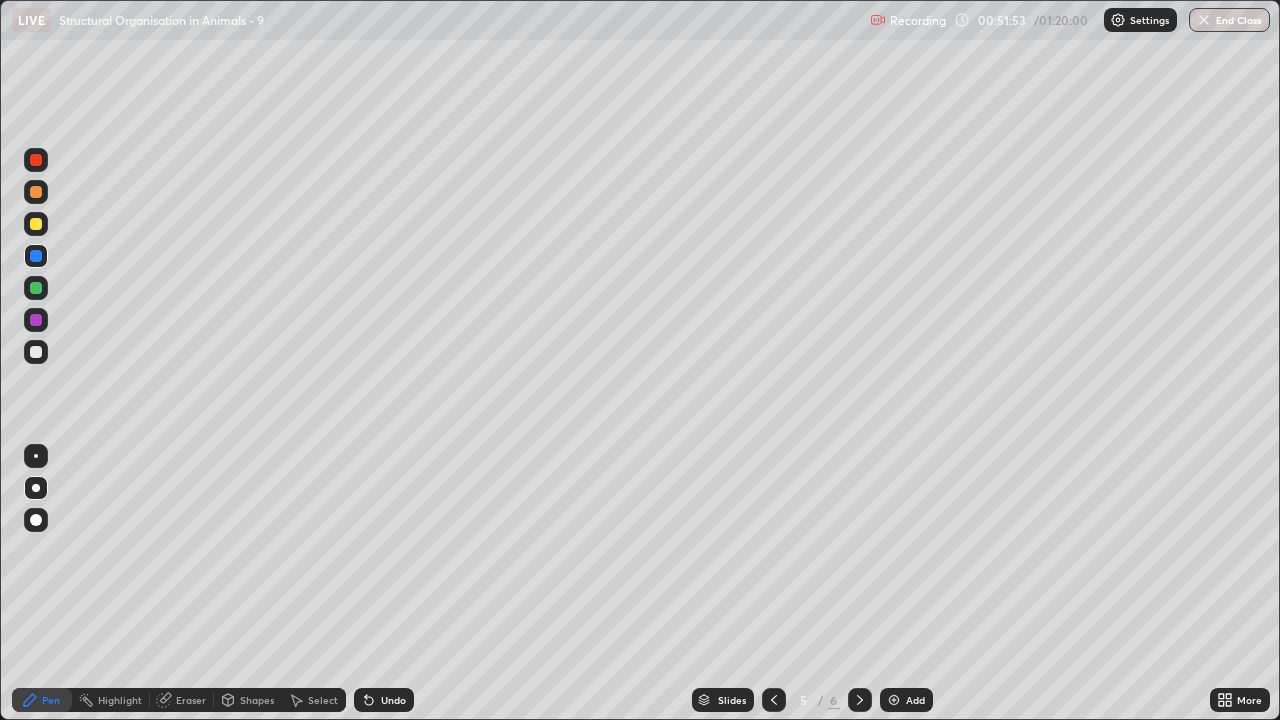 click 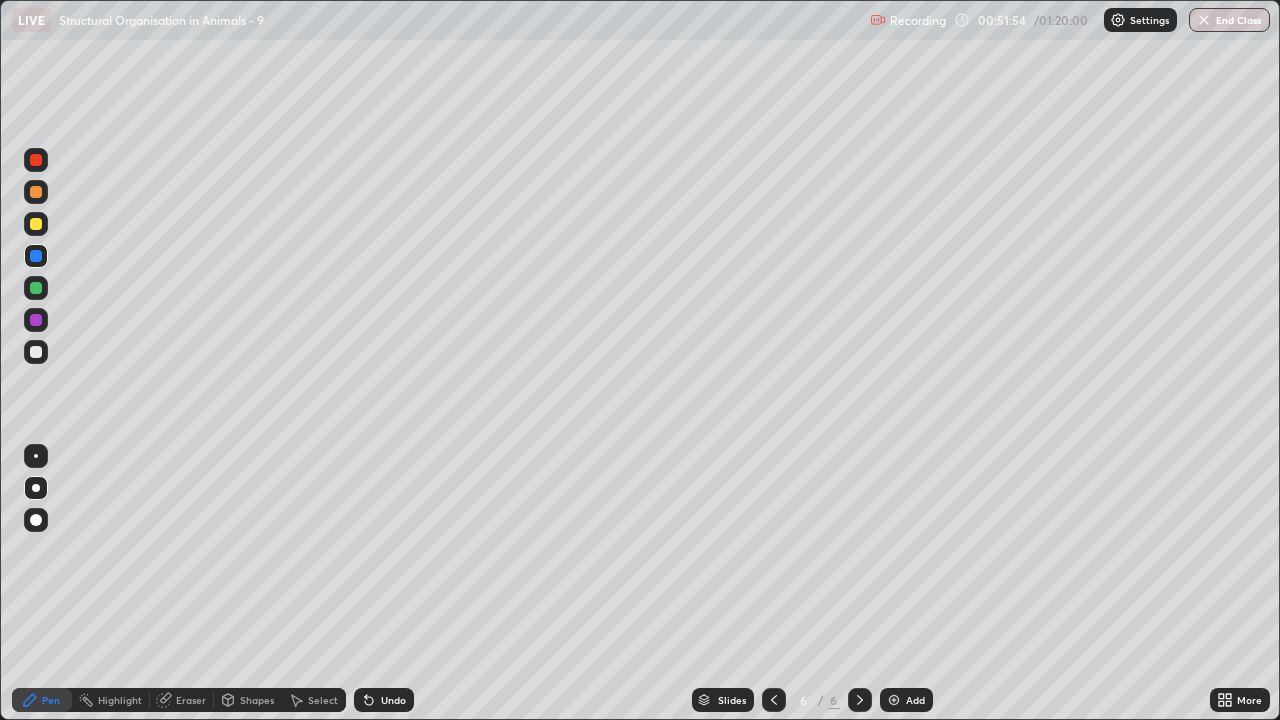 click on "Add" at bounding box center [915, 700] 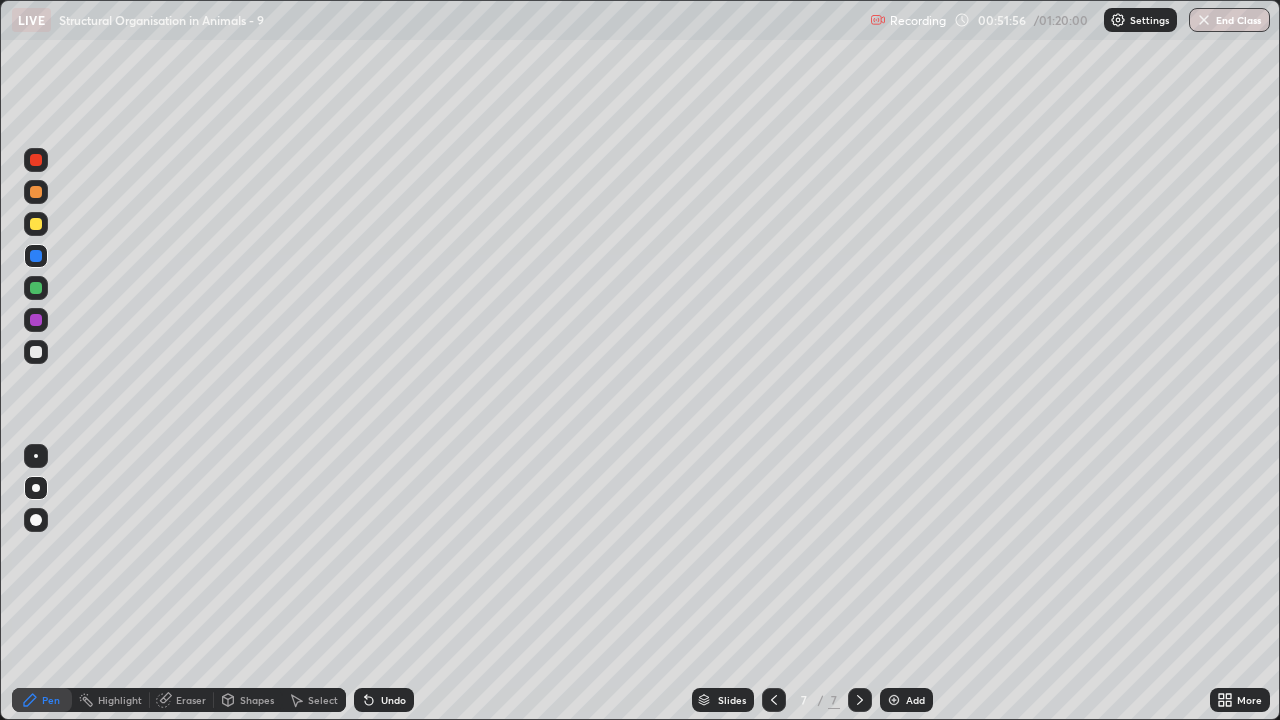 click at bounding box center [36, 352] 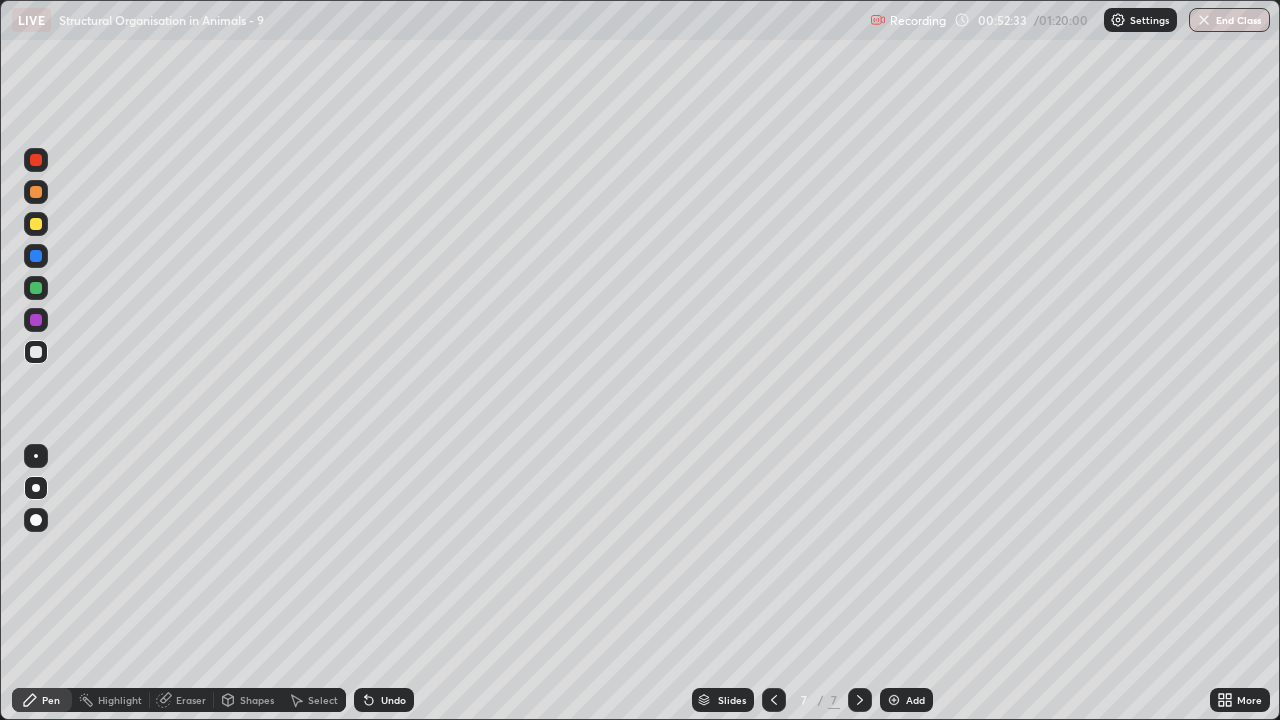 click at bounding box center [36, 224] 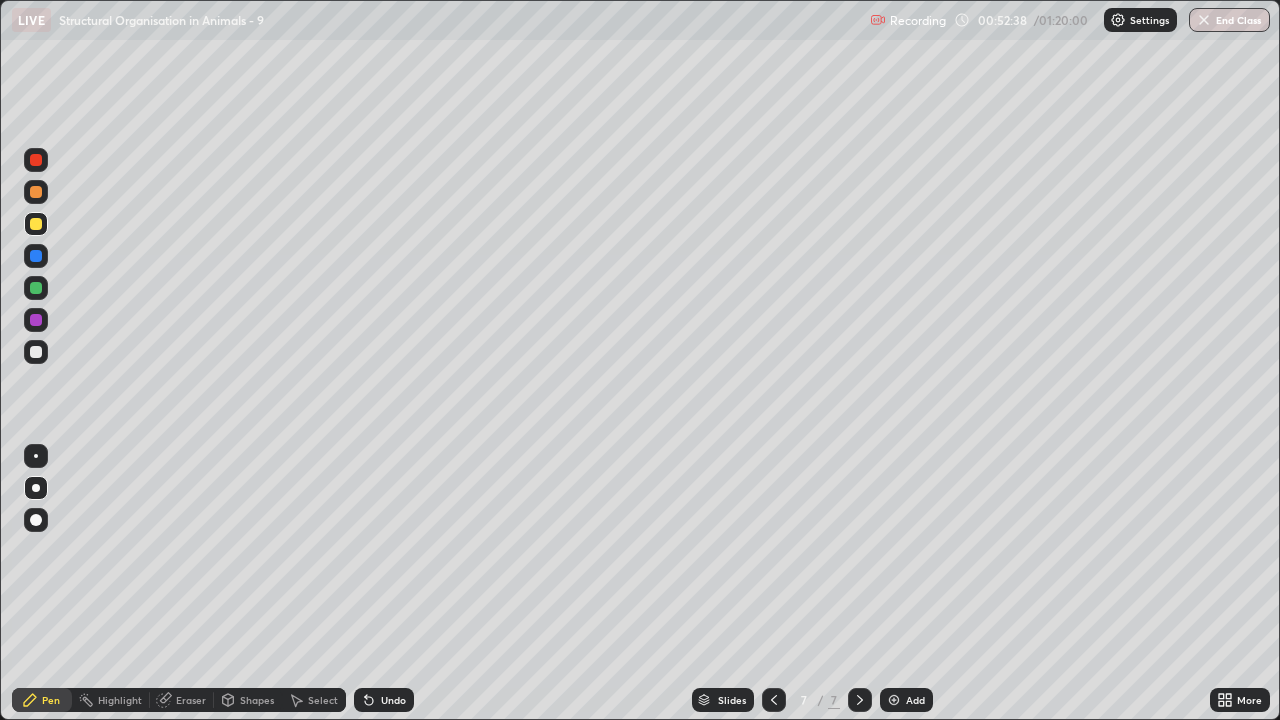 click at bounding box center [36, 320] 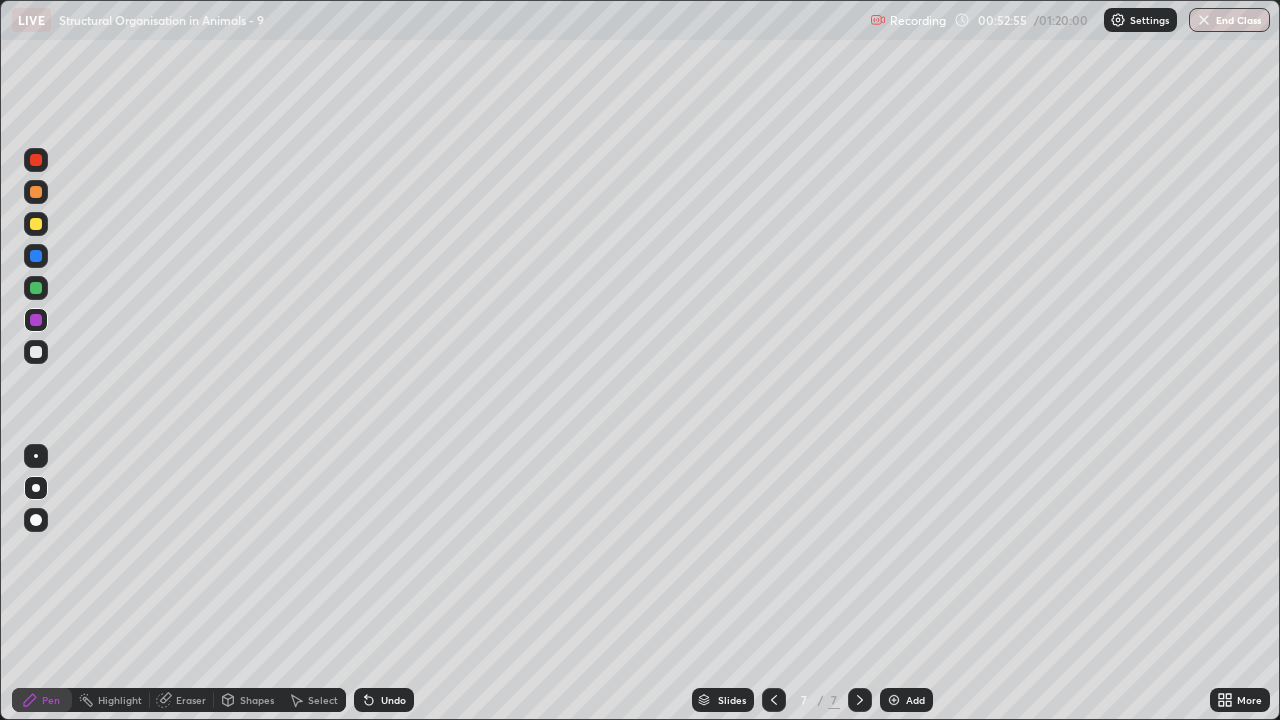 click at bounding box center [36, 352] 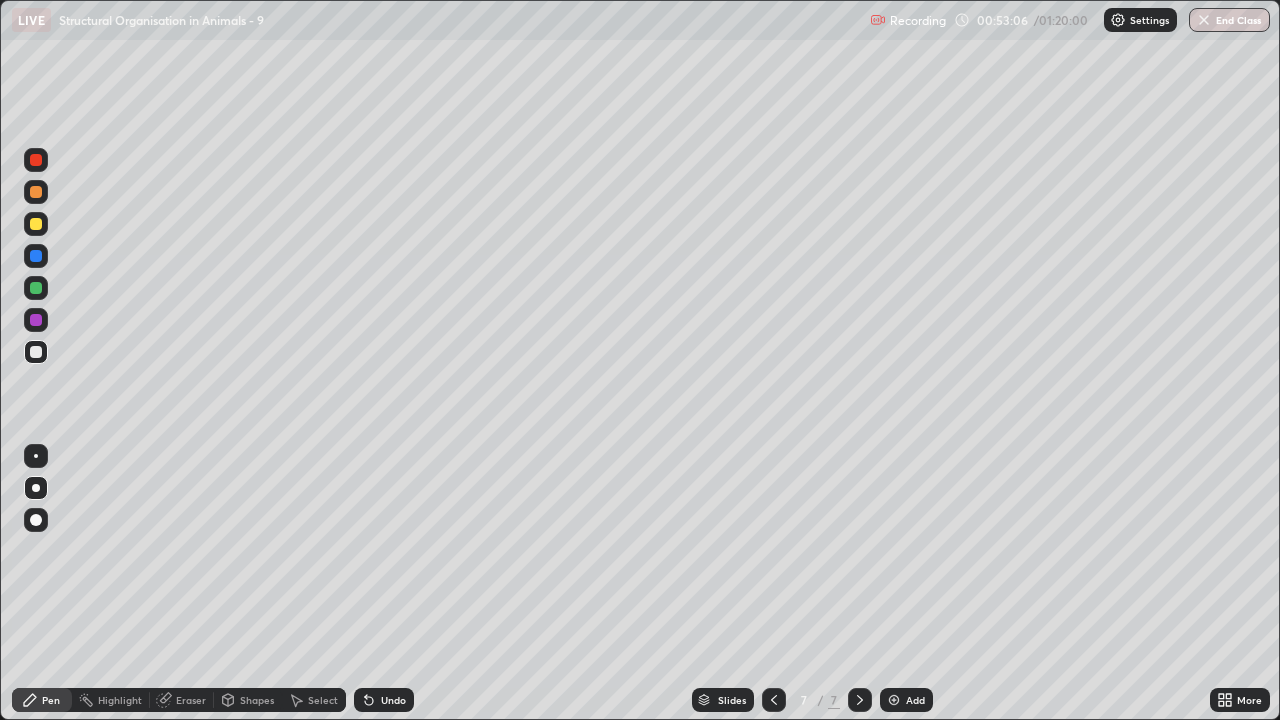 click at bounding box center [36, 288] 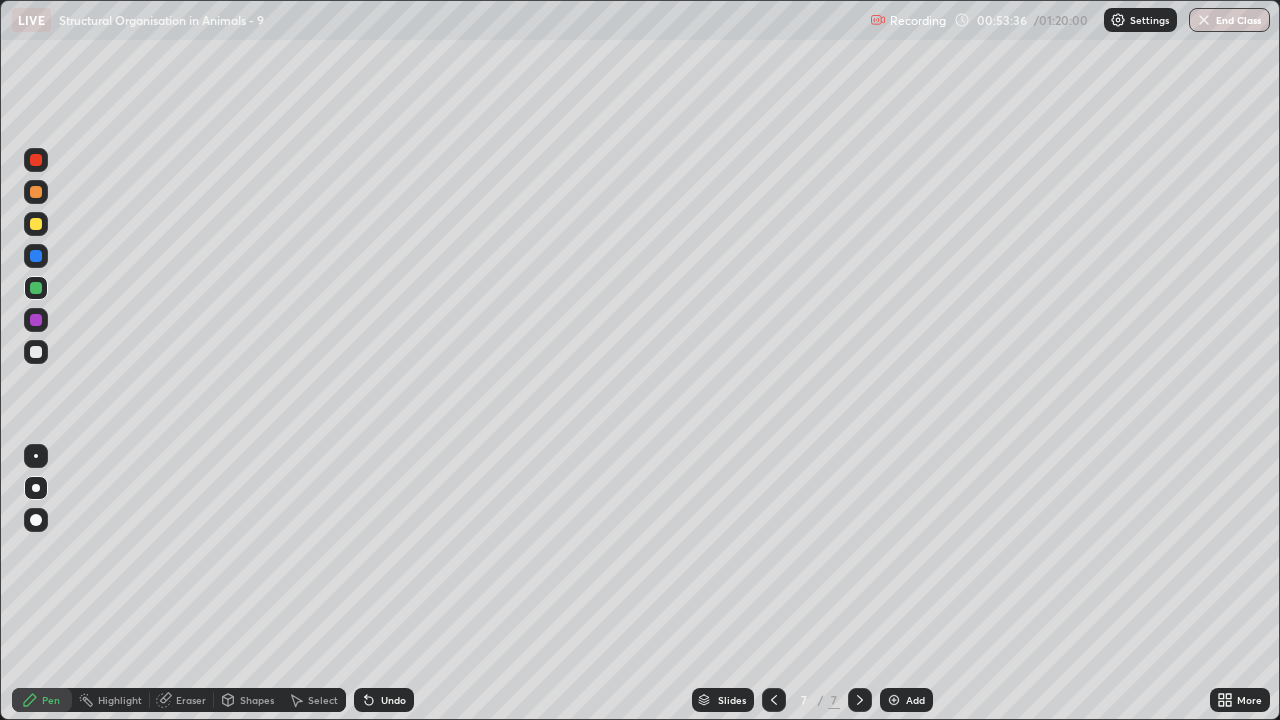 click 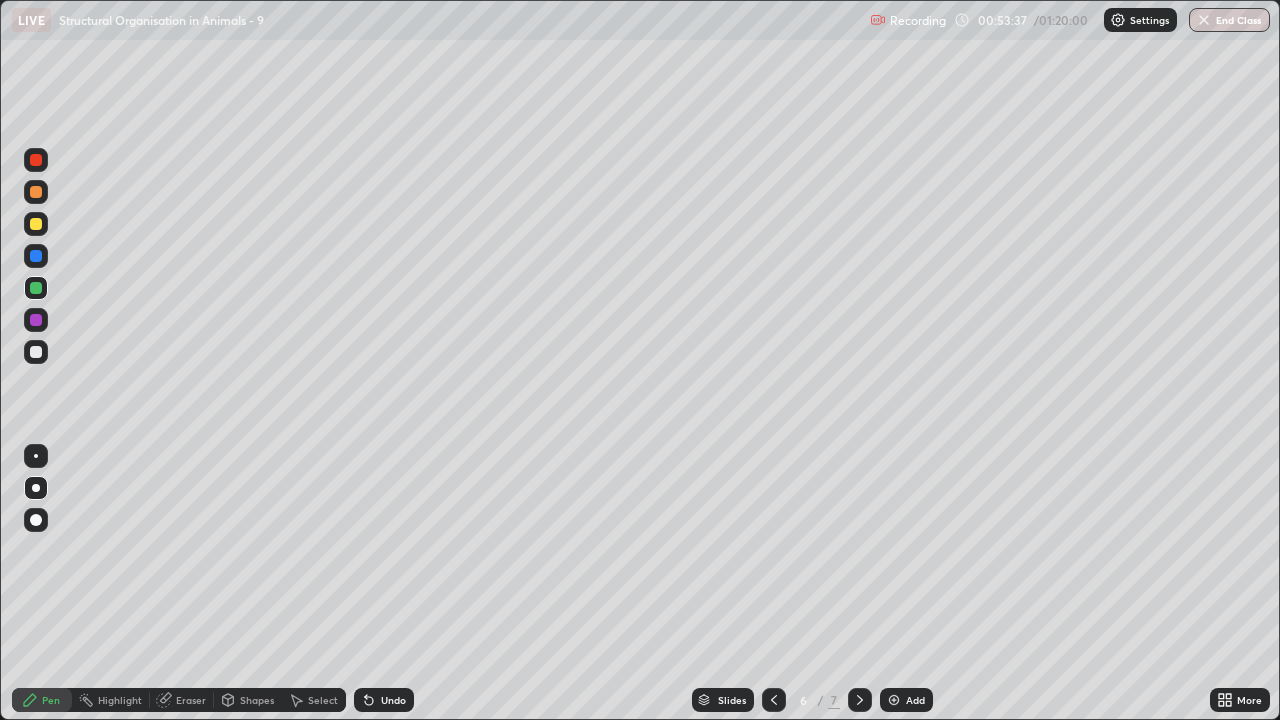 click at bounding box center [774, 700] 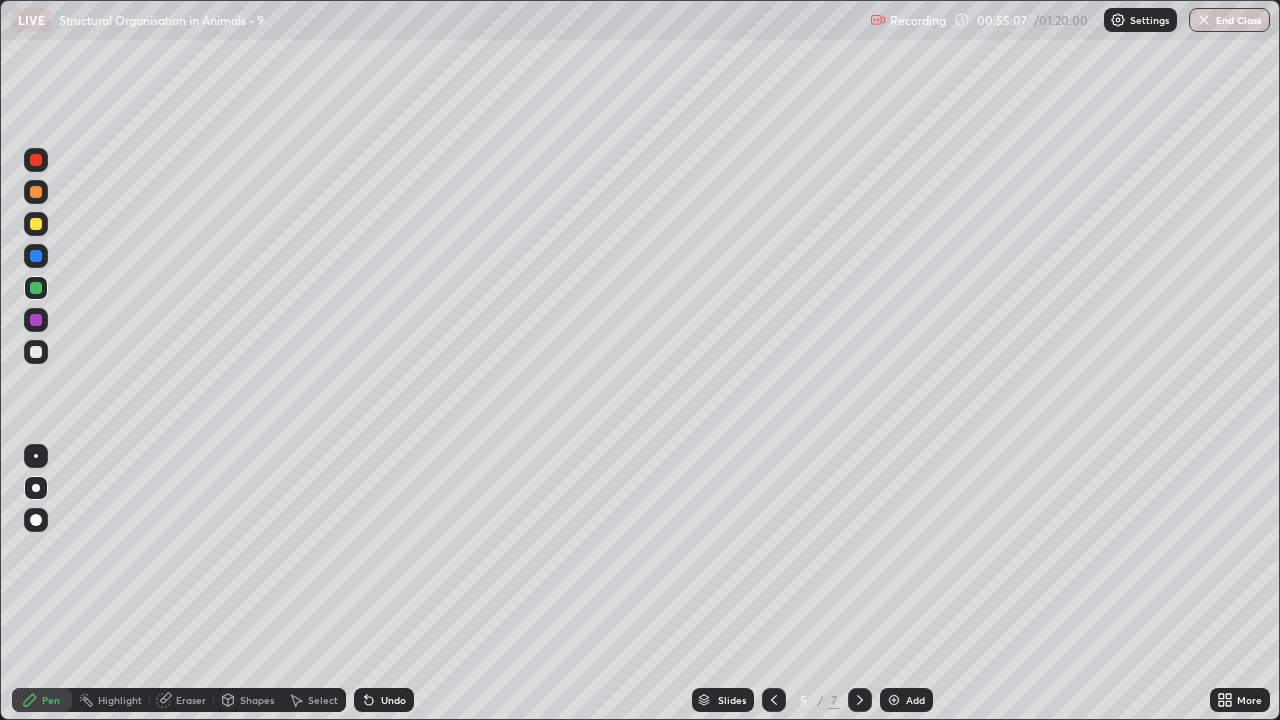 click at bounding box center [860, 700] 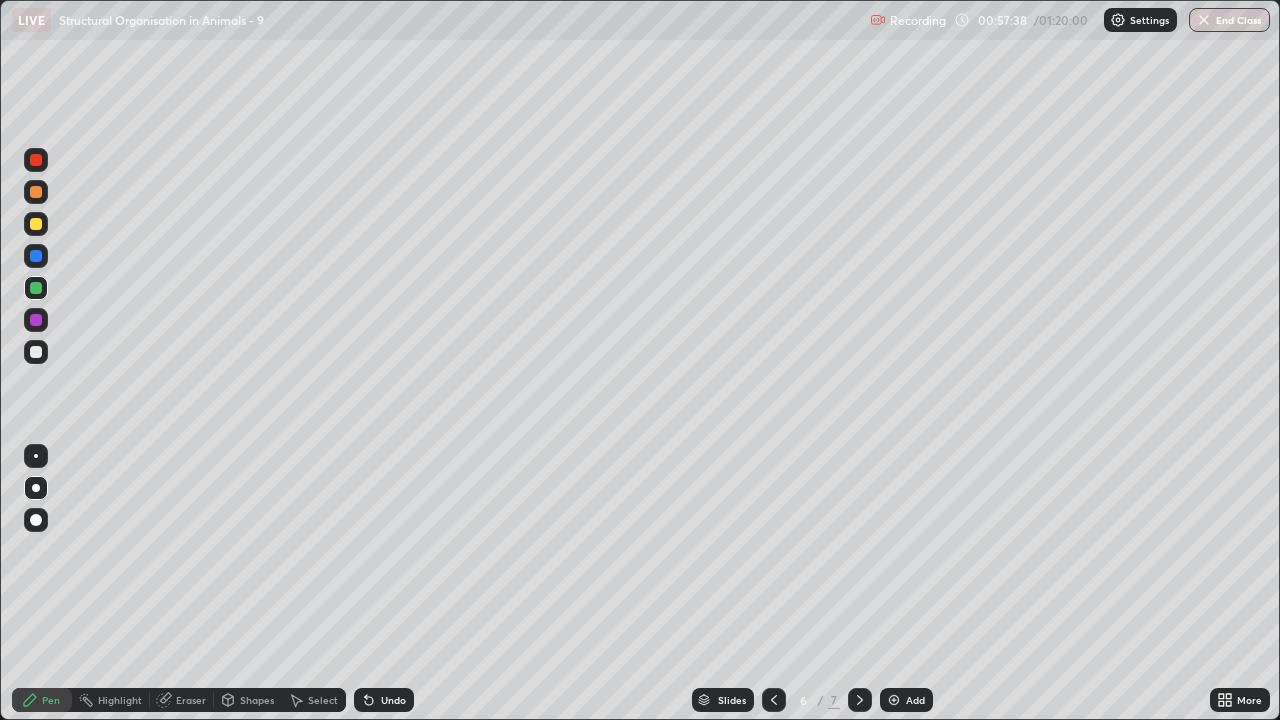 click 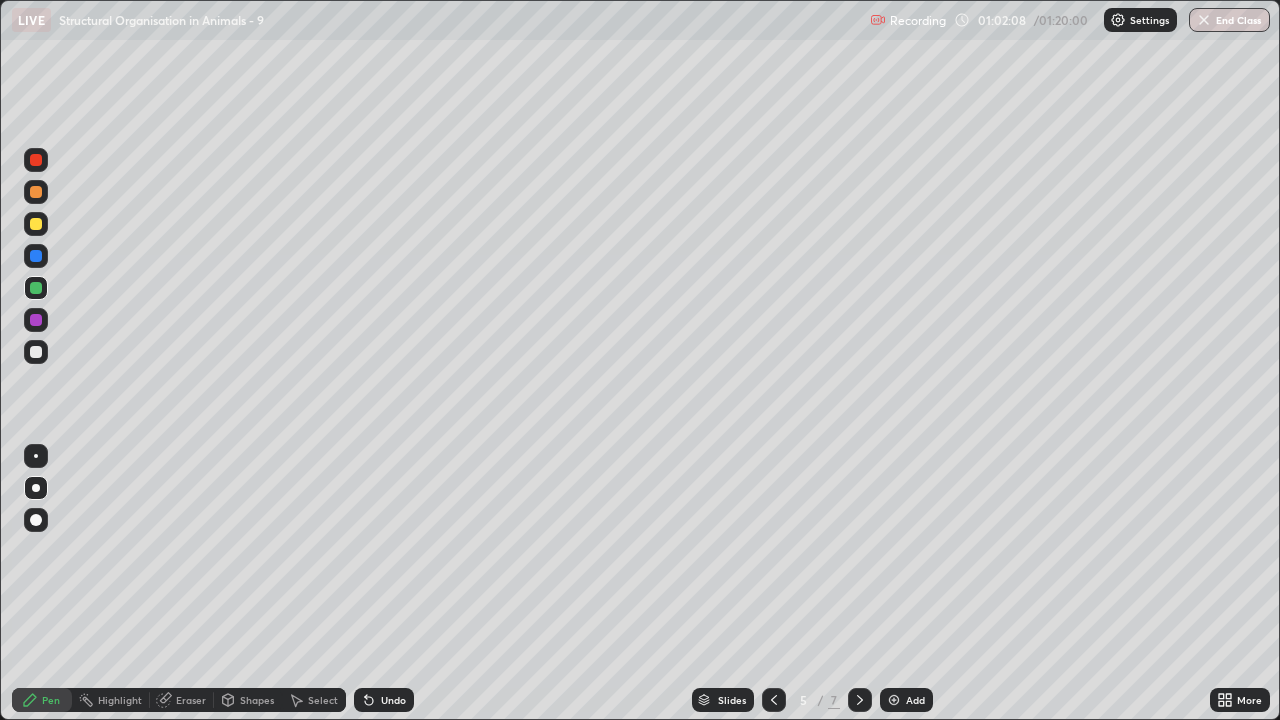 click at bounding box center (860, 700) 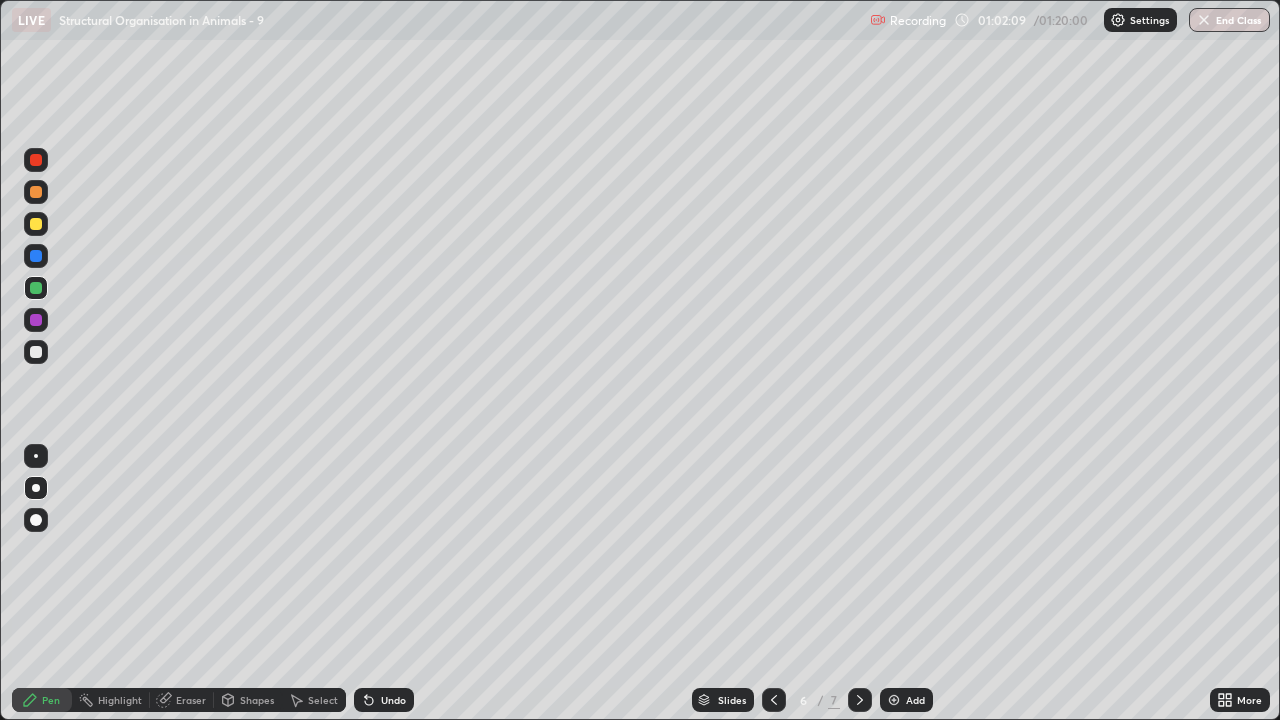 click 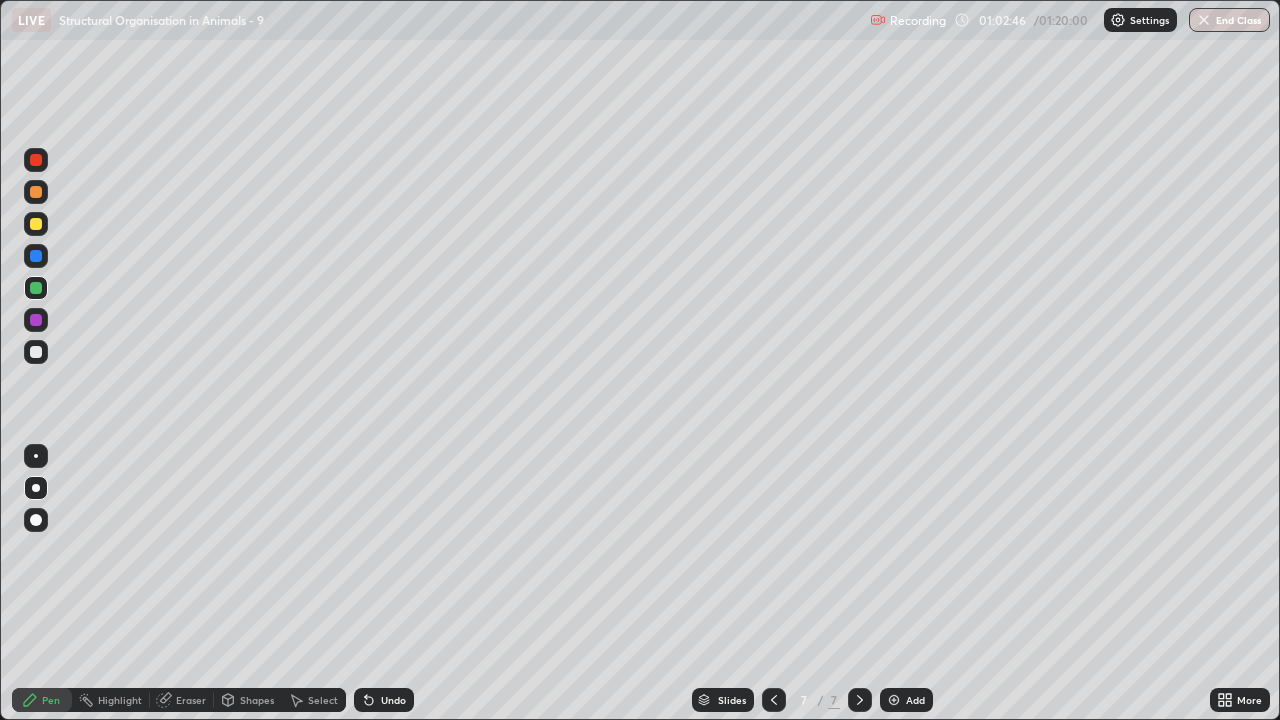click at bounding box center (36, 352) 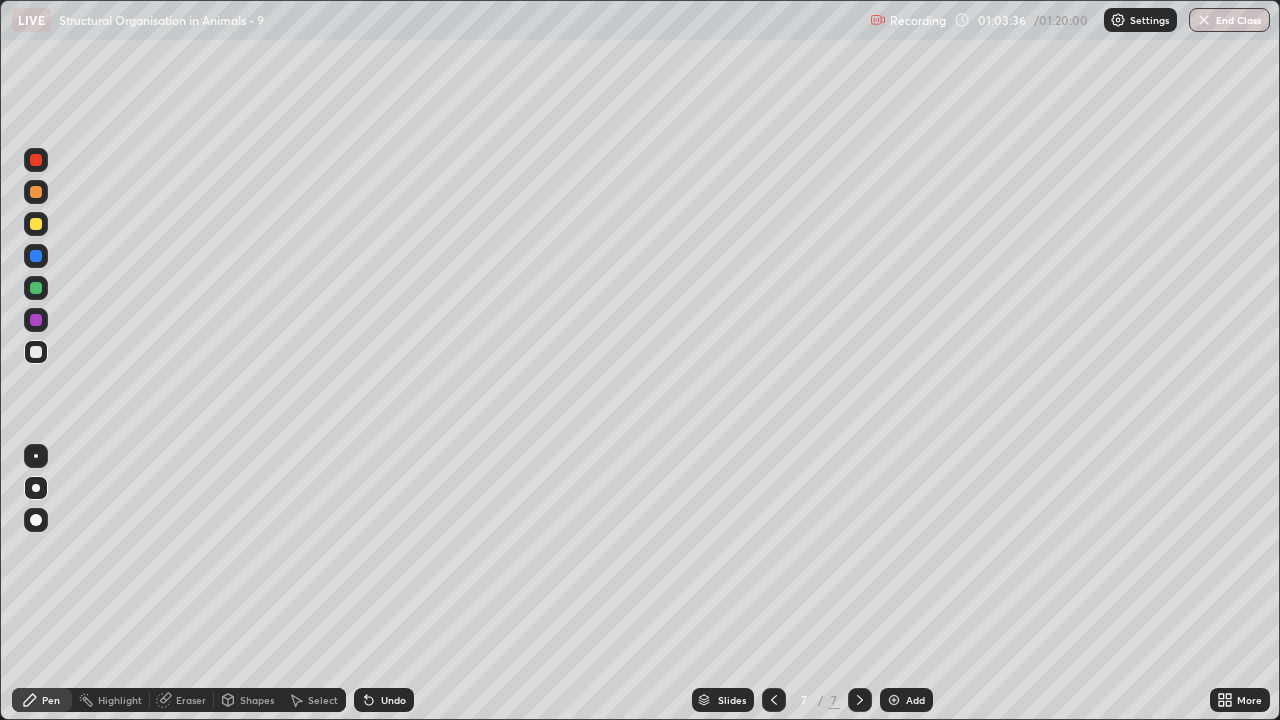 click at bounding box center [36, 224] 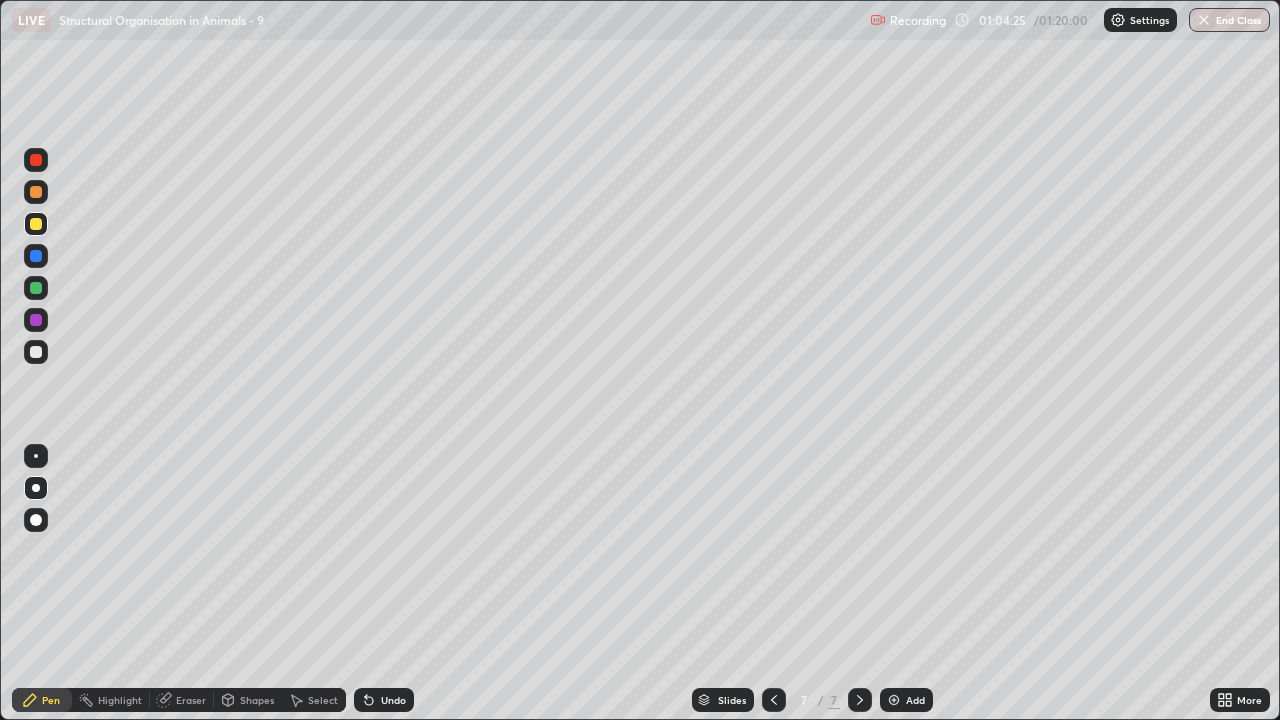 click at bounding box center (36, 352) 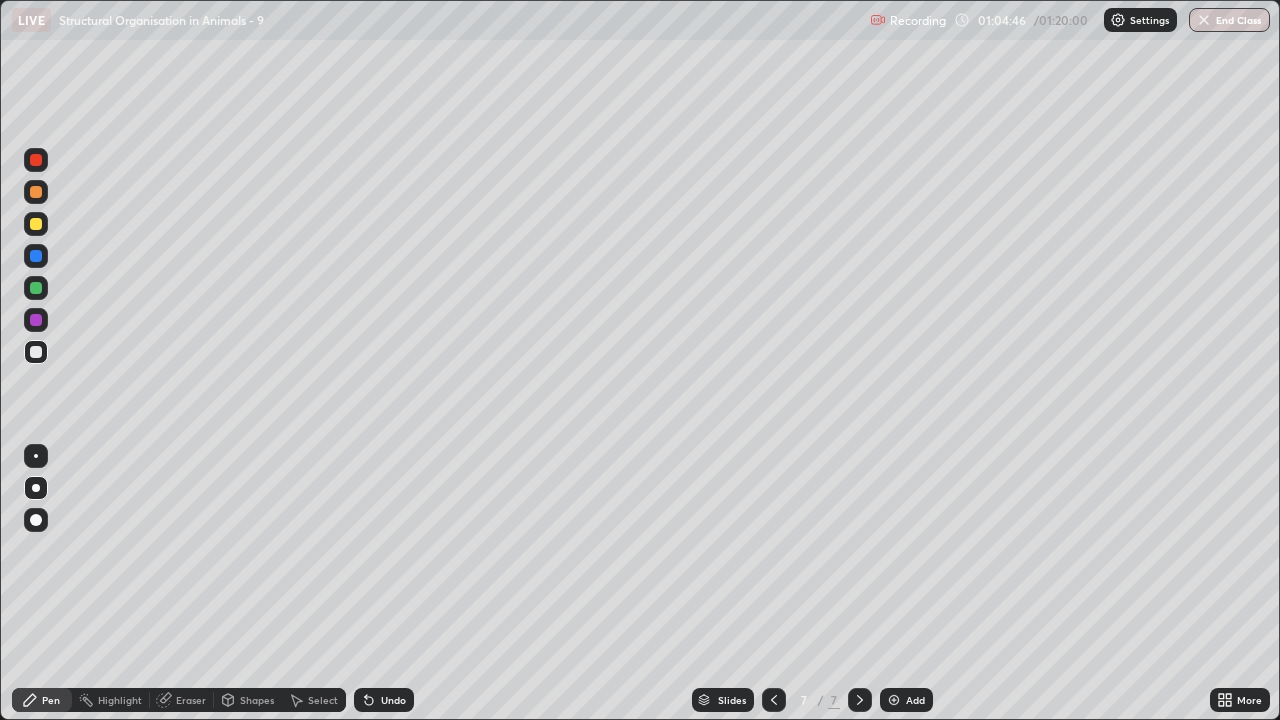 click at bounding box center (36, 320) 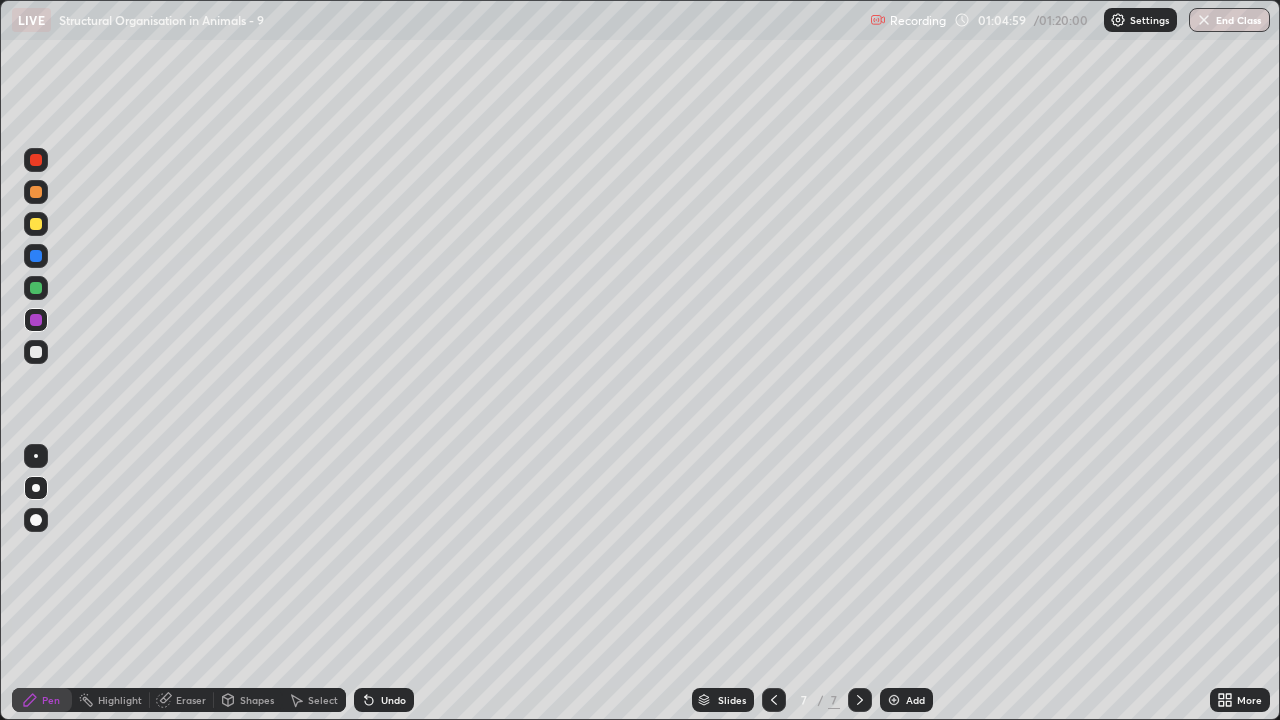 click at bounding box center [36, 352] 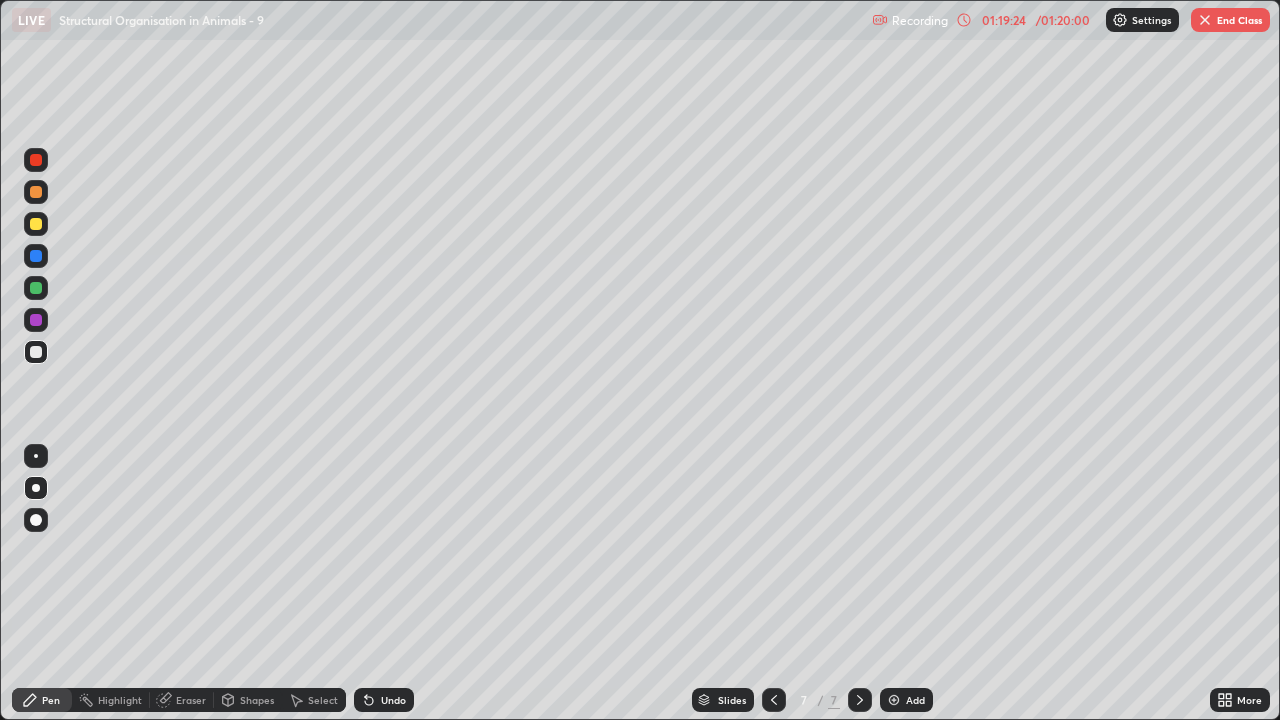 click on "End Class" at bounding box center (1230, 20) 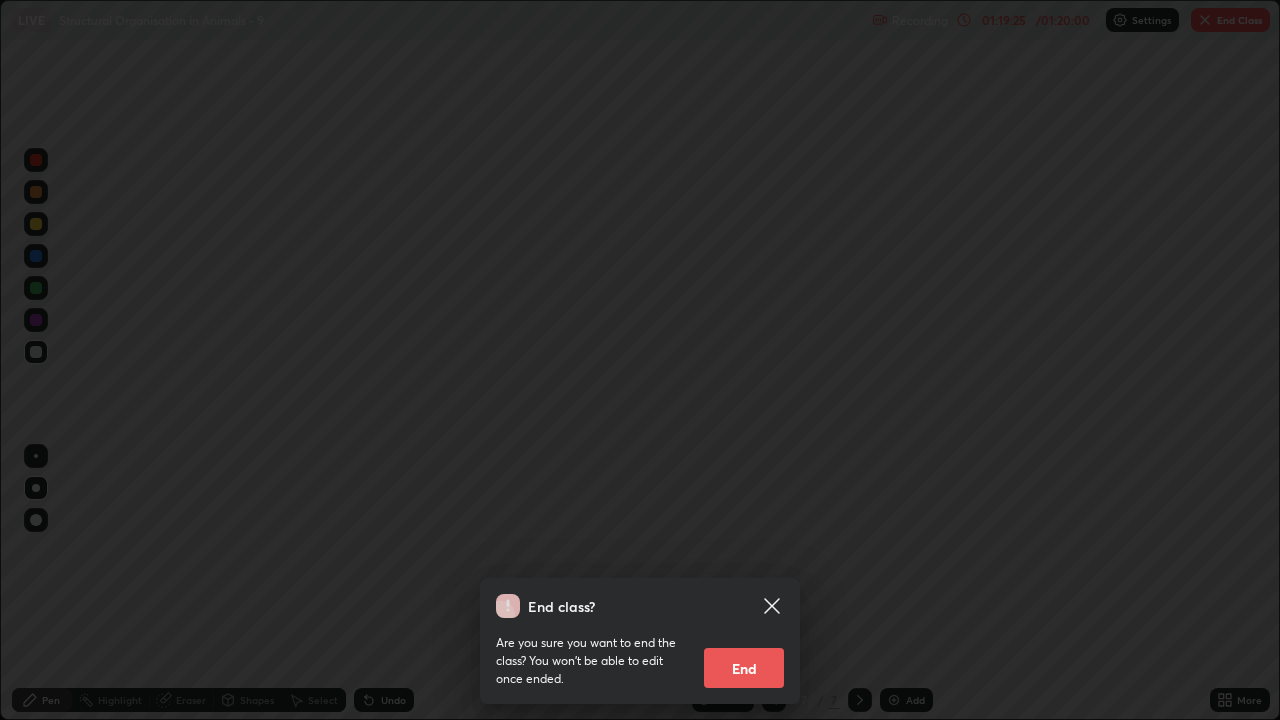 click on "End" at bounding box center [744, 668] 